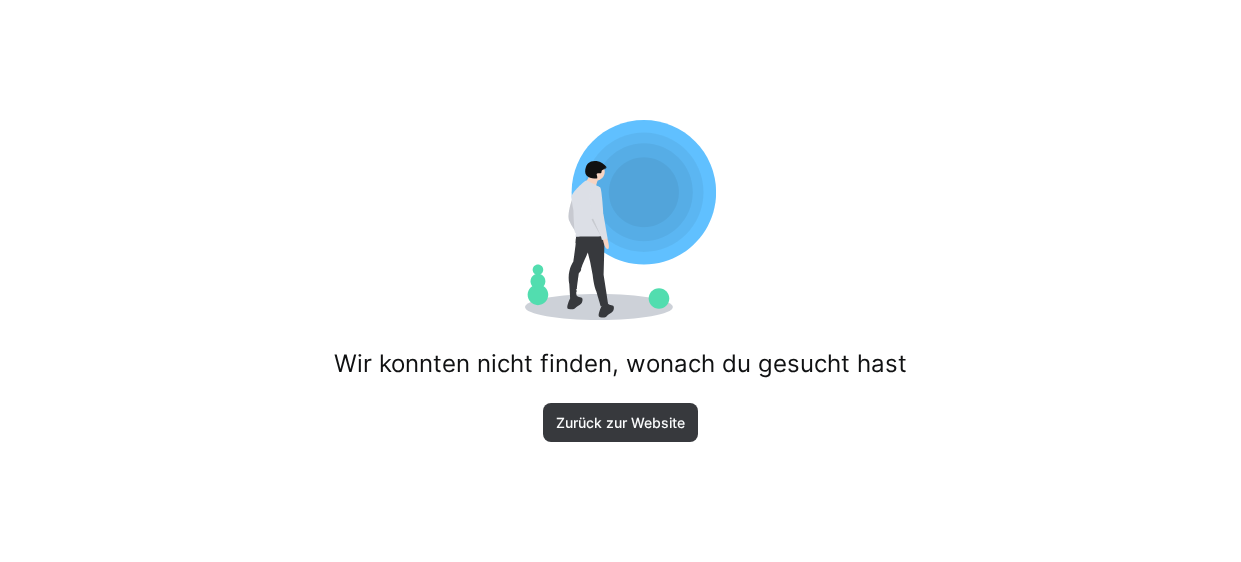 scroll, scrollTop: 0, scrollLeft: 0, axis: both 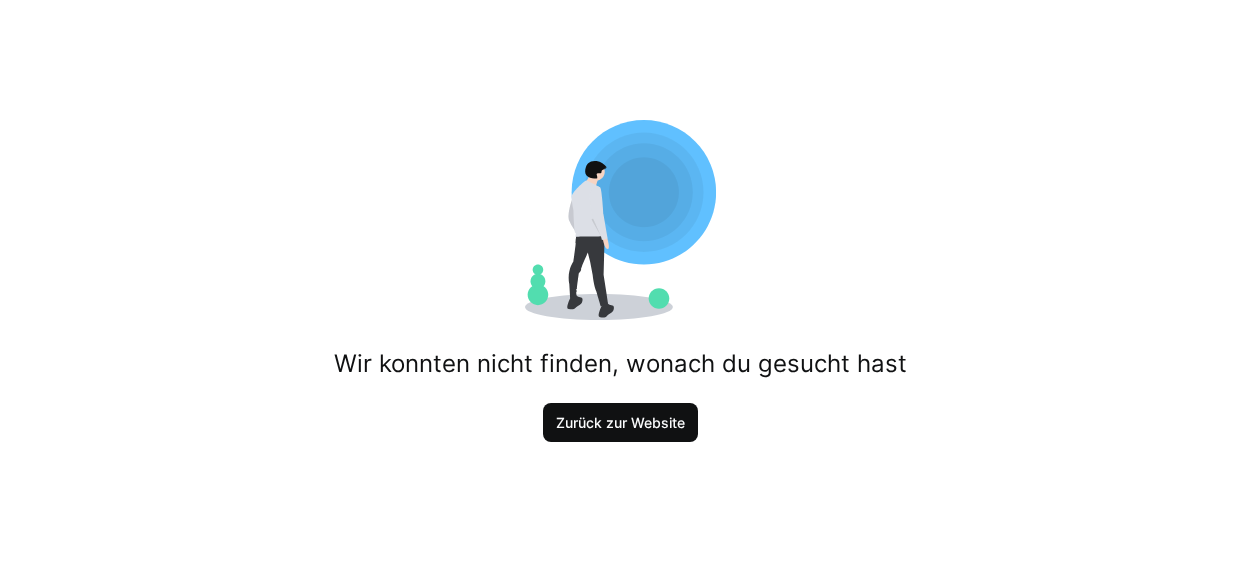 click on "Zurück zur Website" 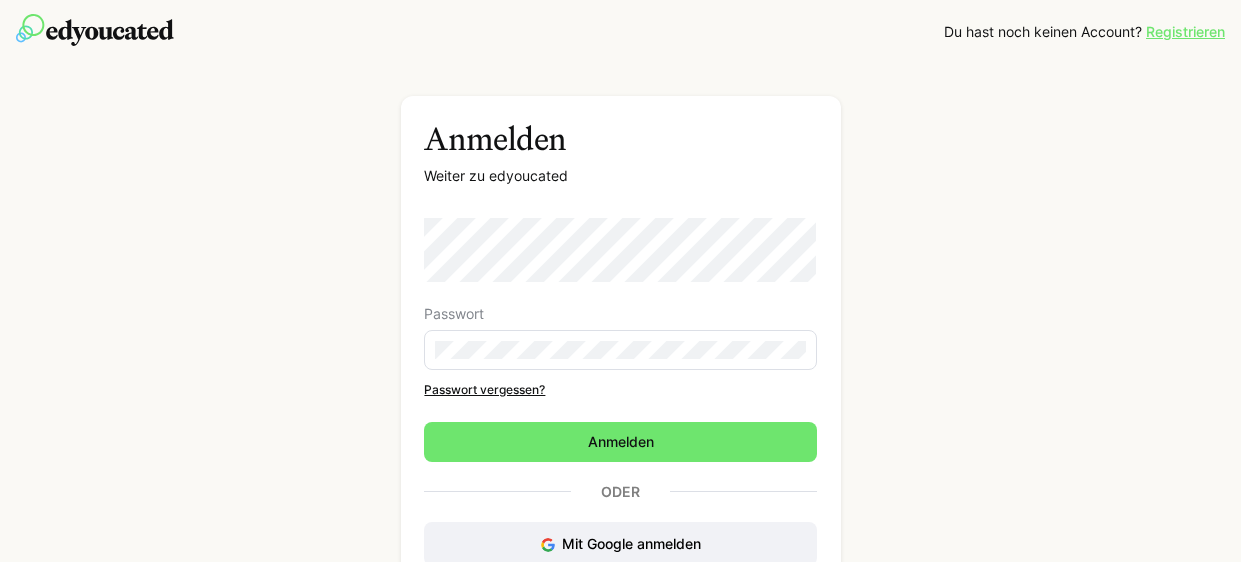 scroll, scrollTop: 0, scrollLeft: 0, axis: both 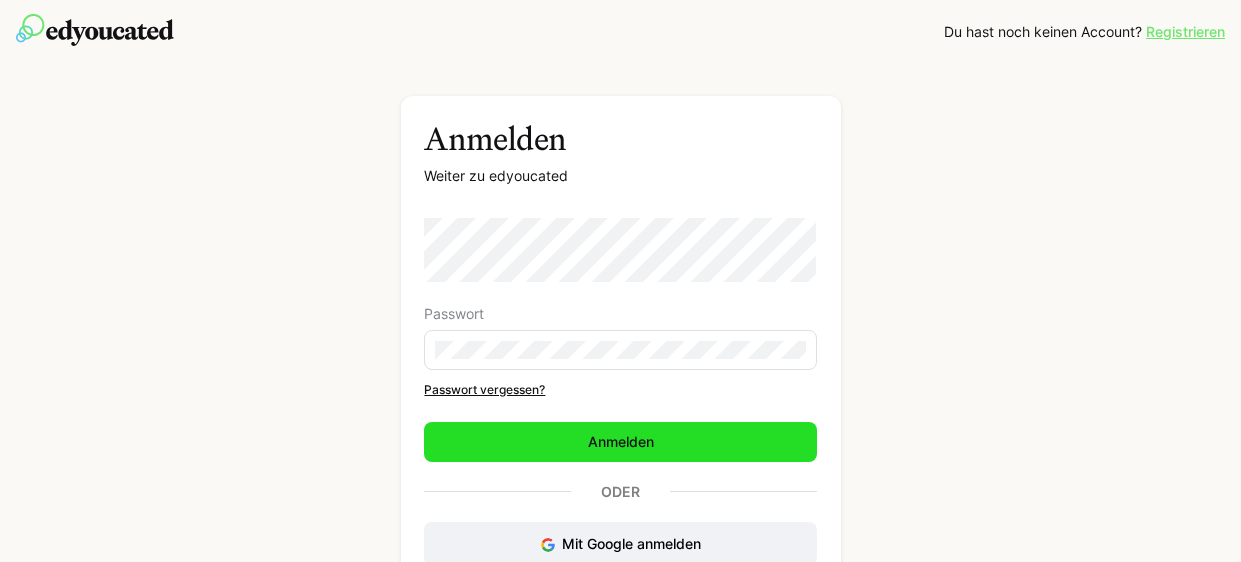 click on "Anmelden" 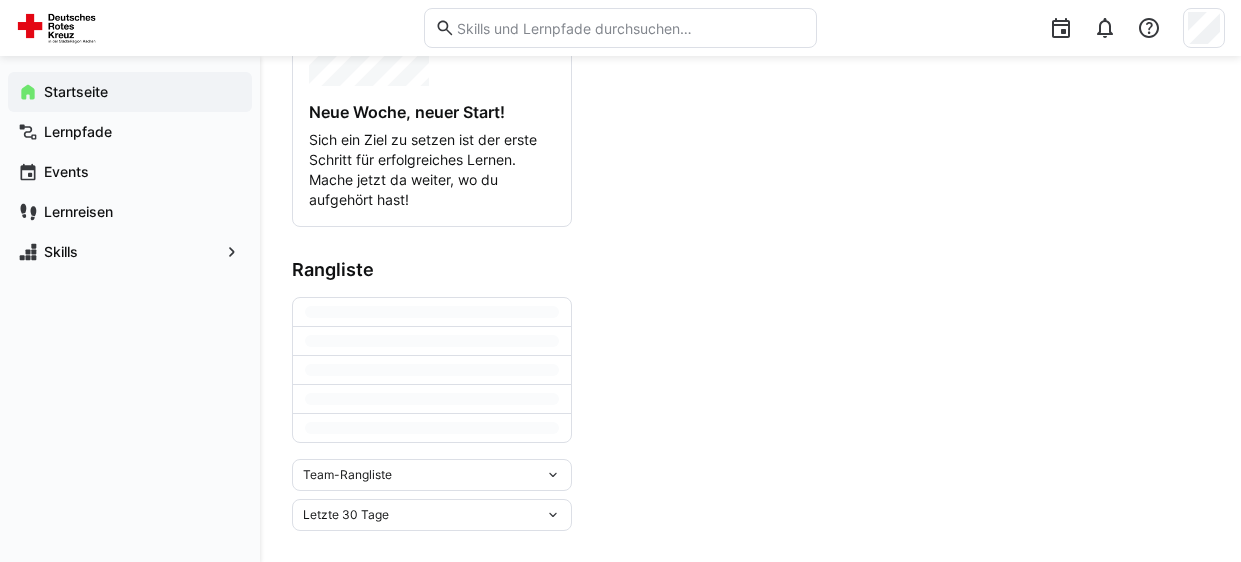 scroll, scrollTop: 317, scrollLeft: 0, axis: vertical 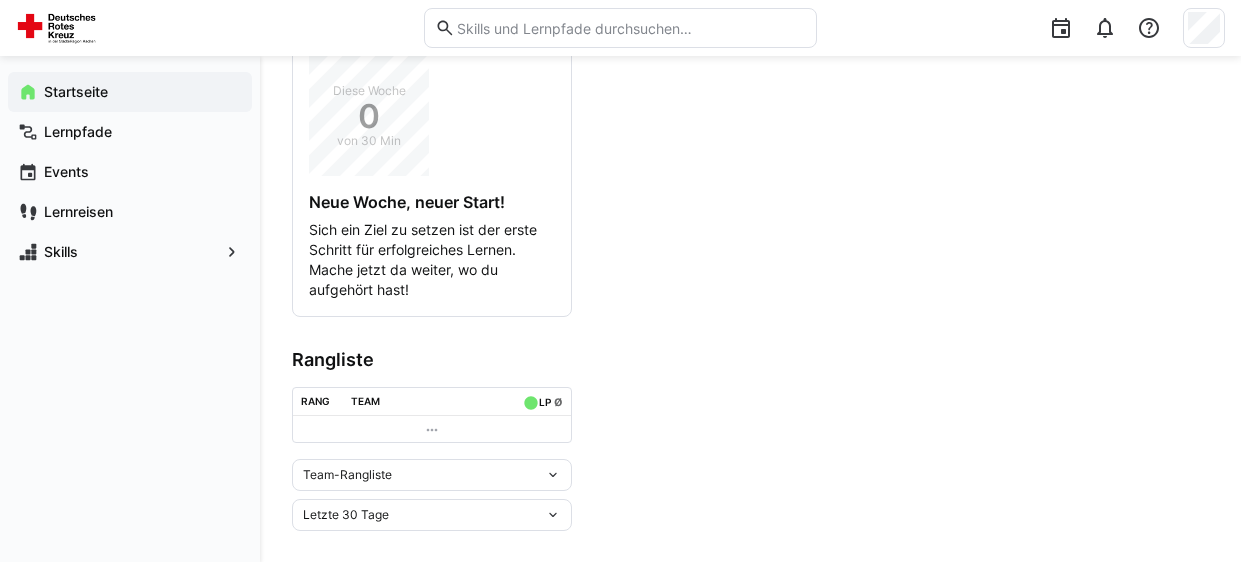 click 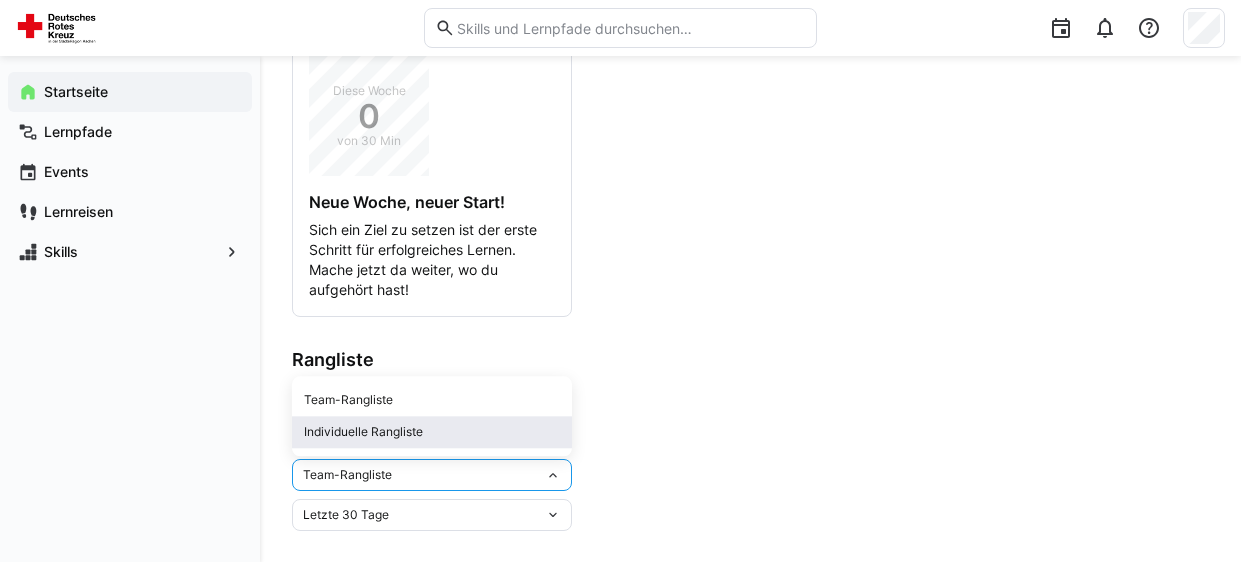 click on "Individuelle Rangliste" 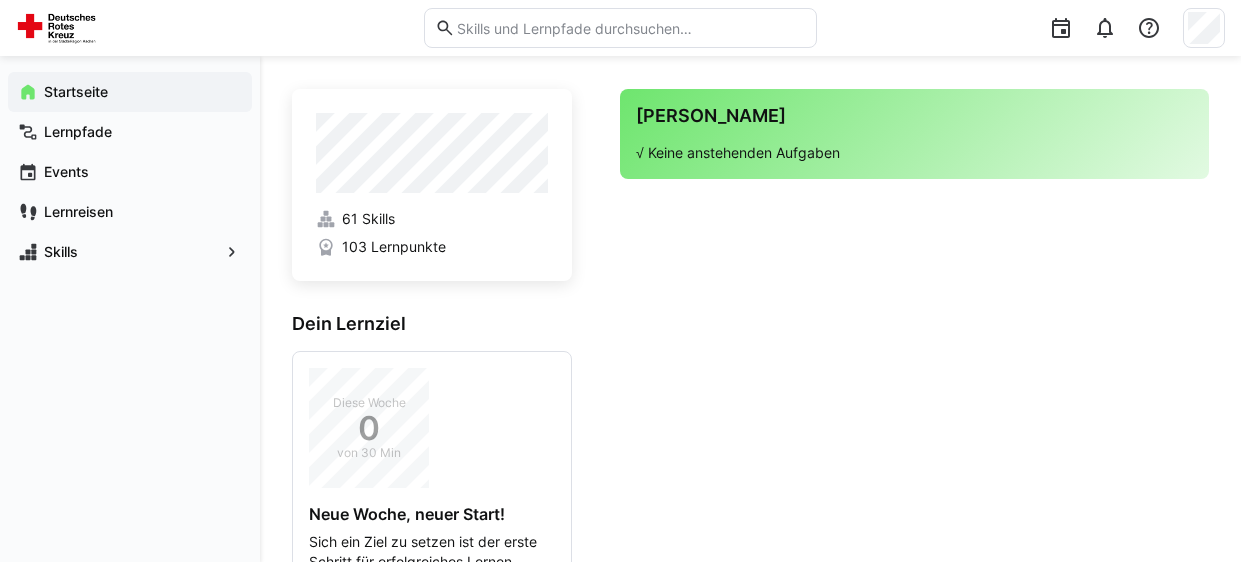 scroll, scrollTop: 0, scrollLeft: 0, axis: both 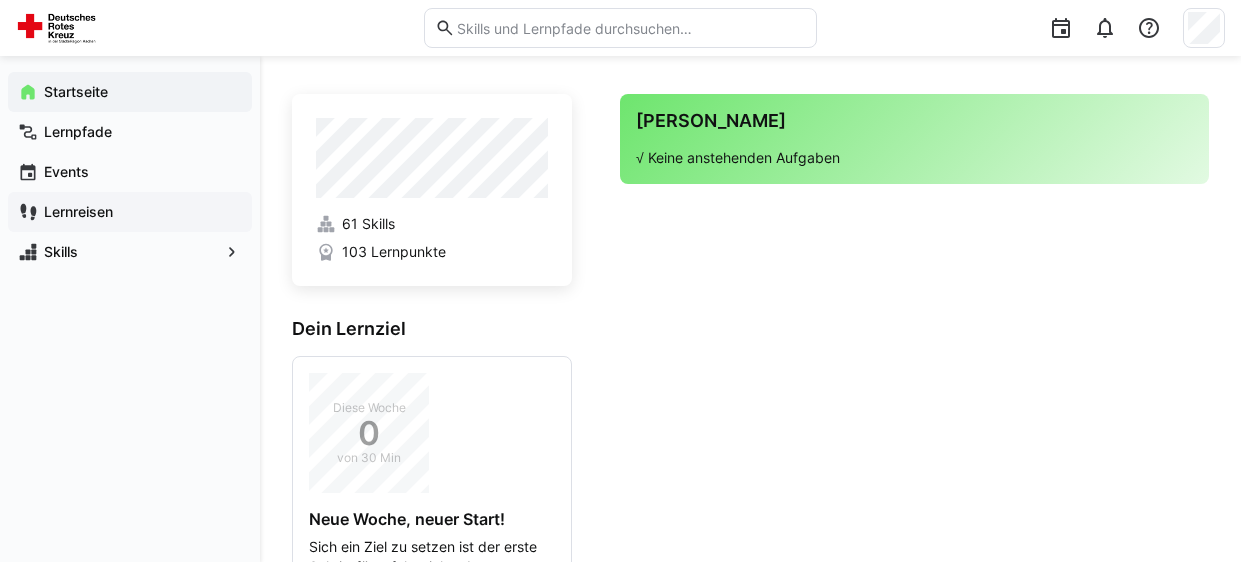 click on "Lernreisen" 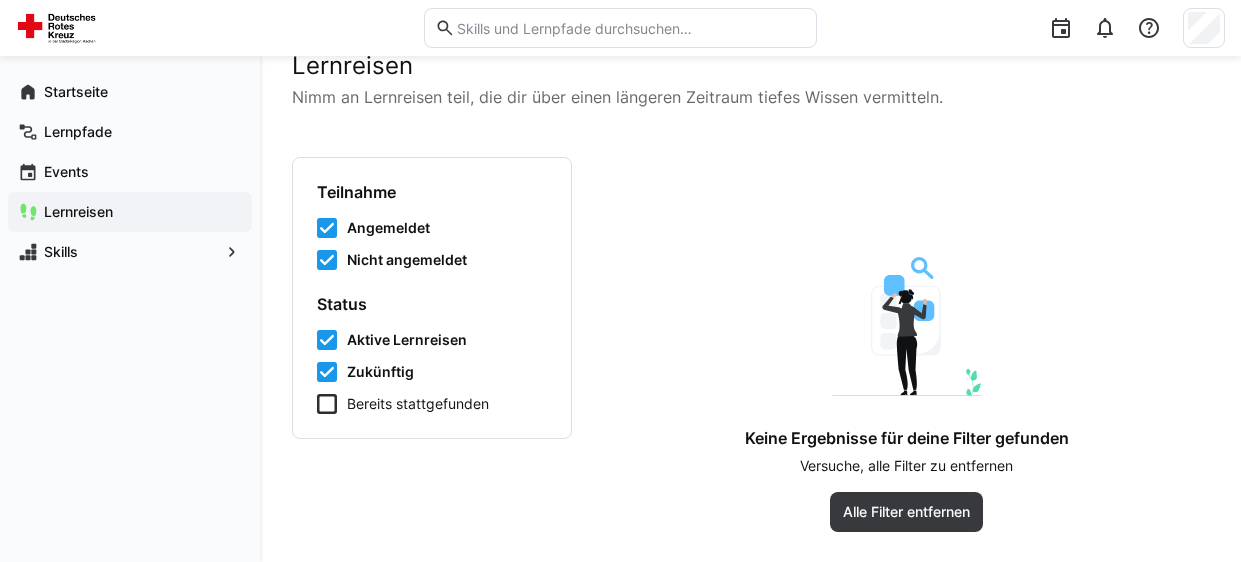 scroll, scrollTop: 38, scrollLeft: 0, axis: vertical 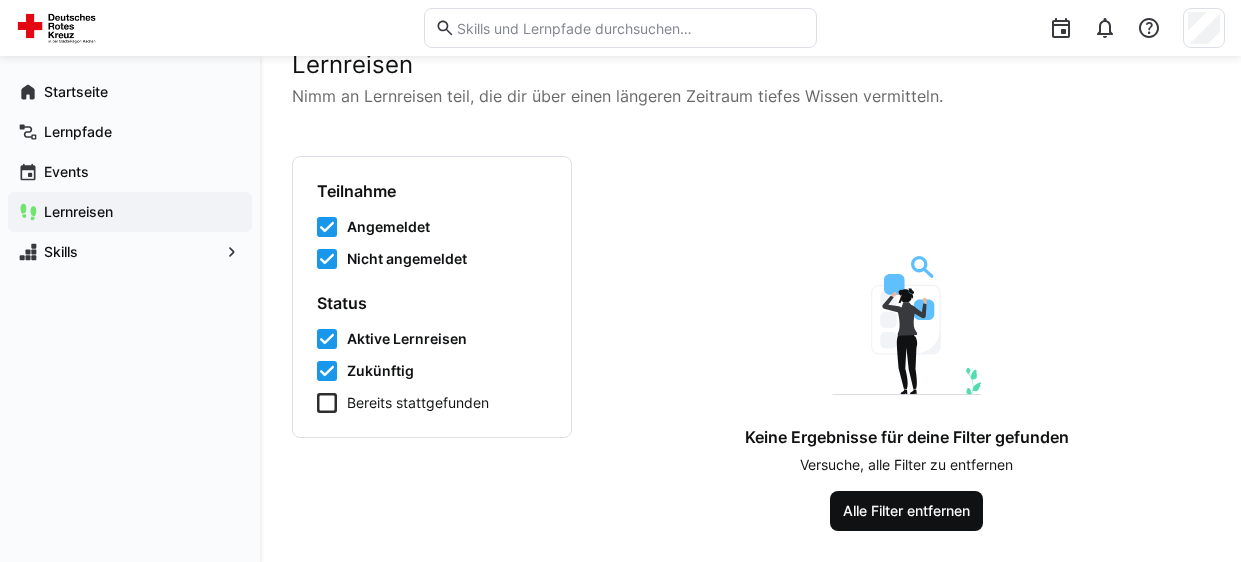 click on "Alle Filter entfernen" 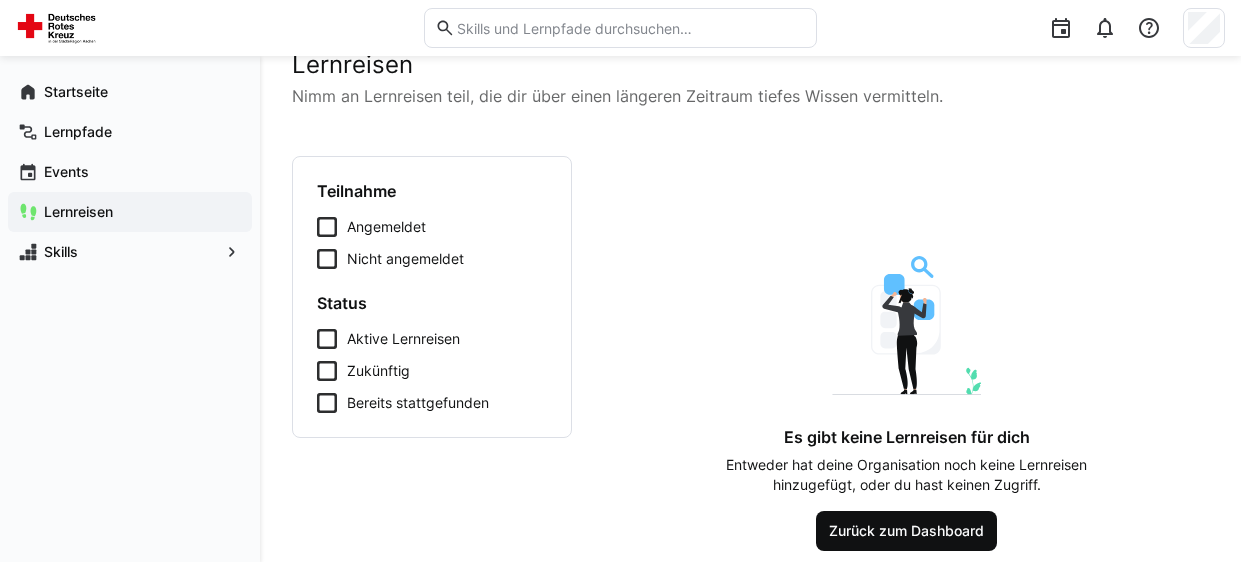 click on "Zurück zum Dashboard" 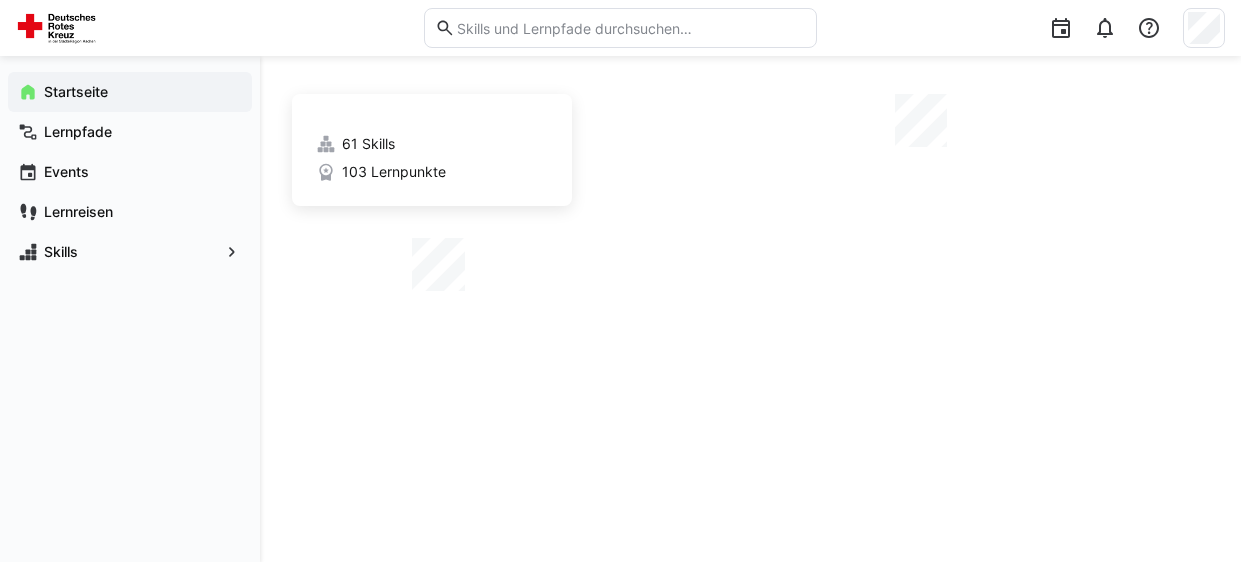 scroll, scrollTop: 0, scrollLeft: 0, axis: both 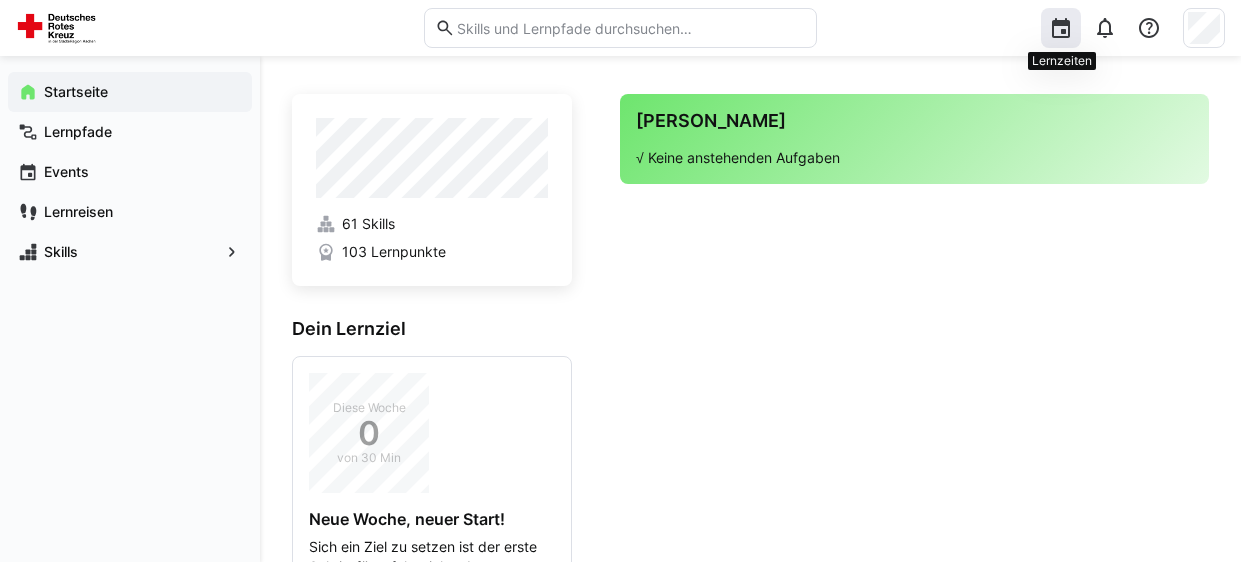 click 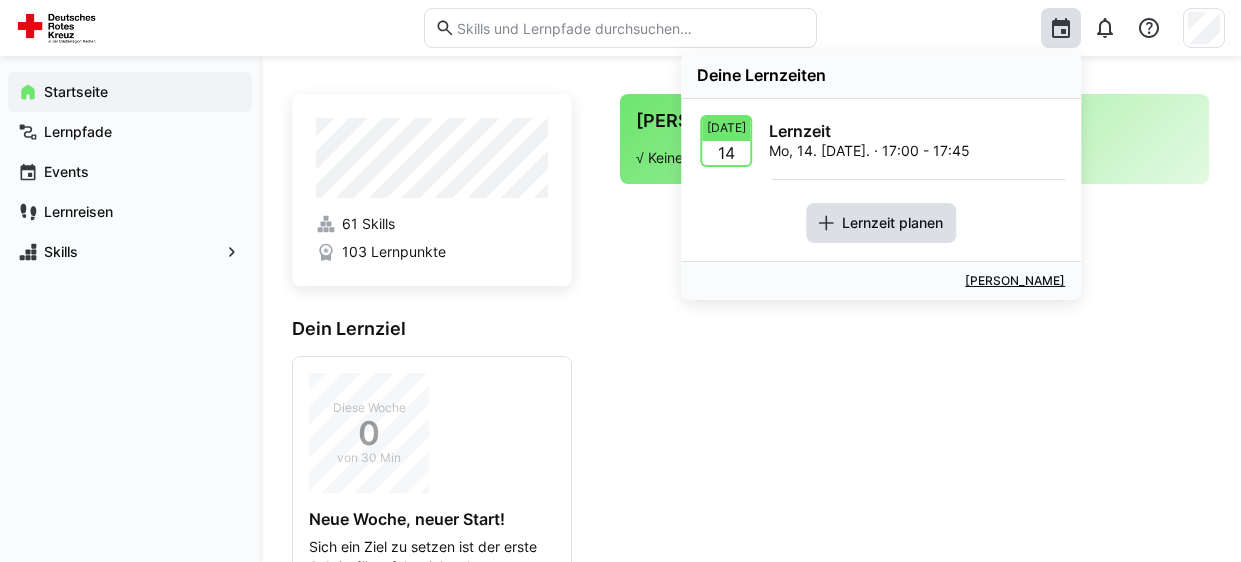 click on "Lernzeit planen" 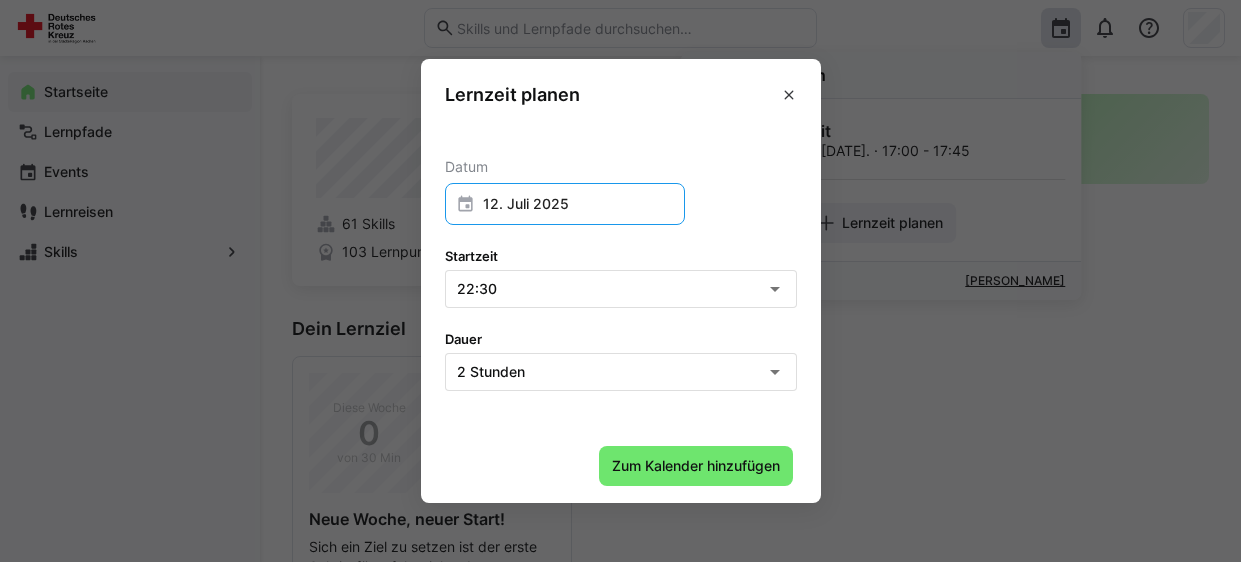 click 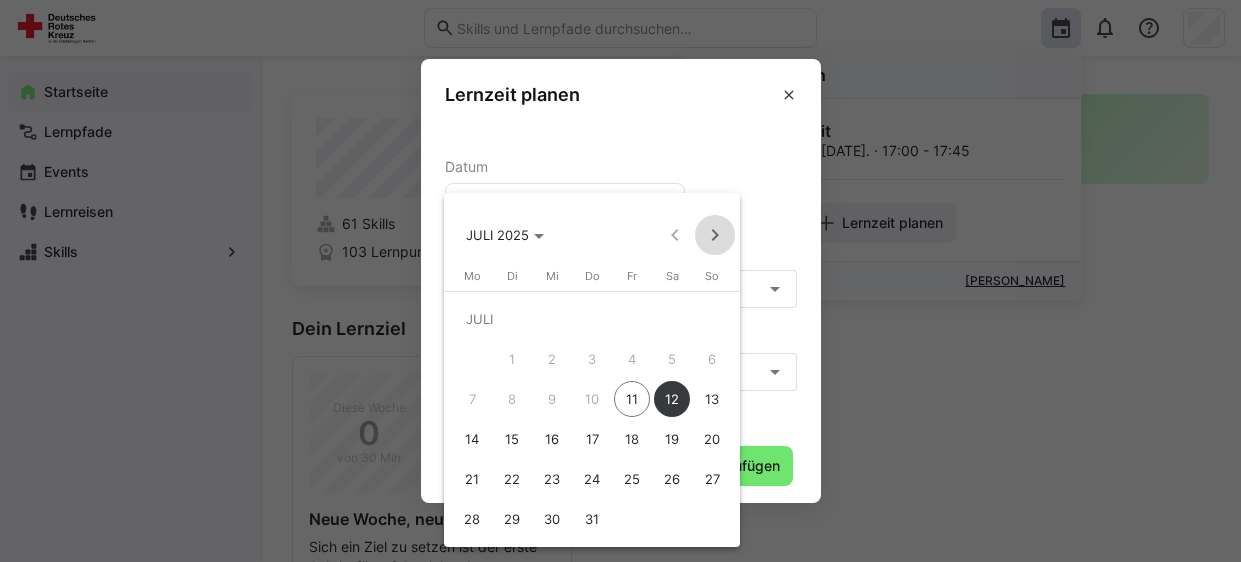 click at bounding box center (715, 235) 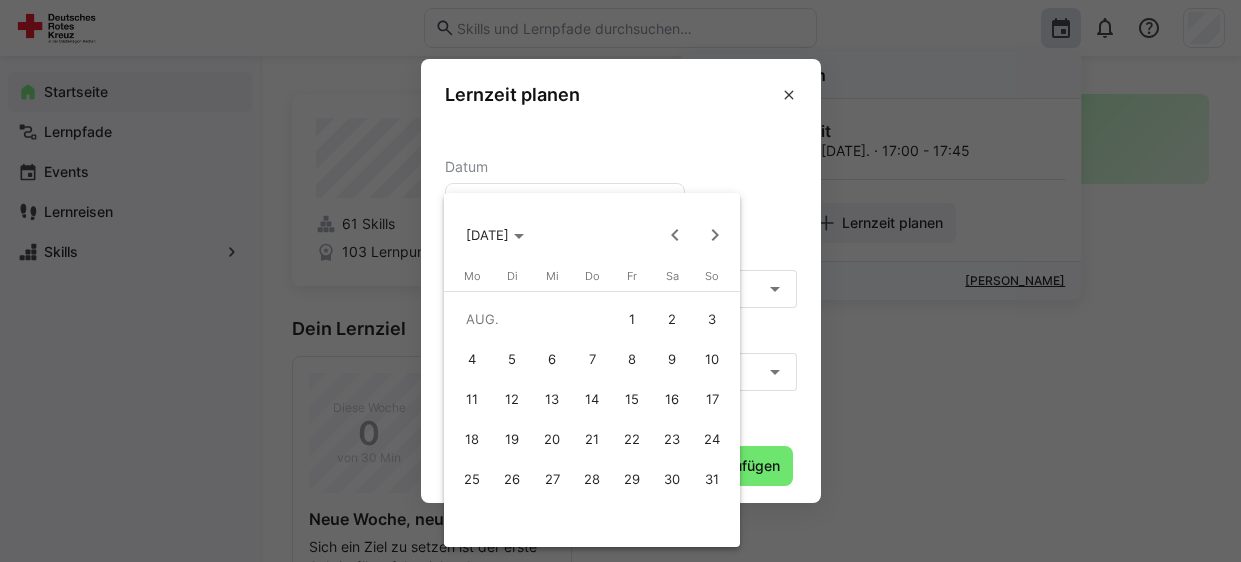 click on "29" at bounding box center (632, 479) 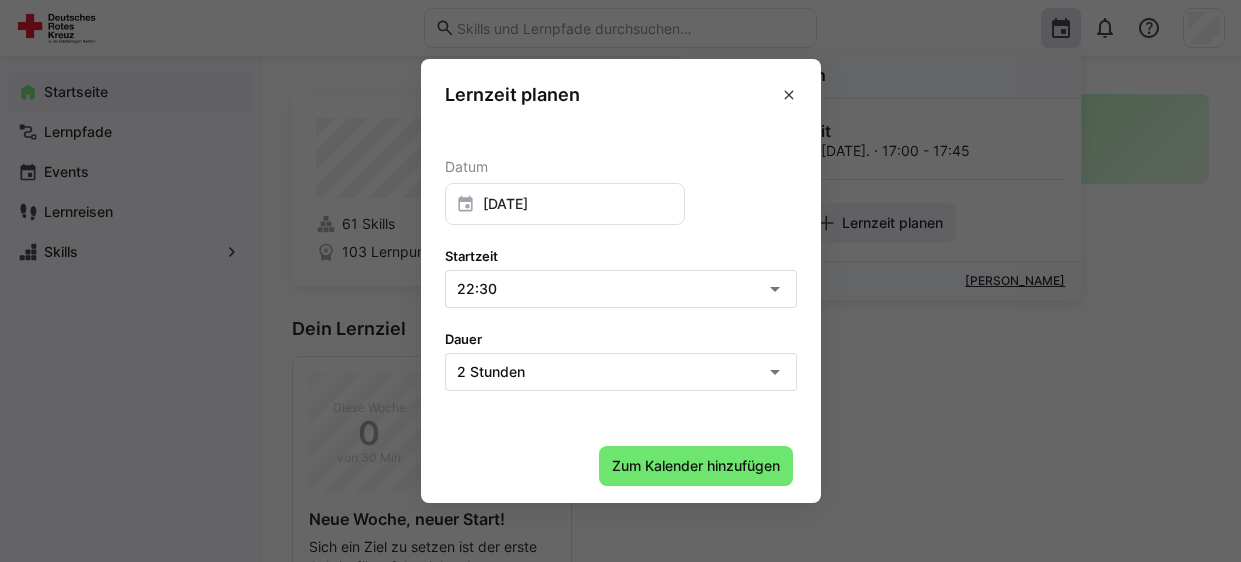 click 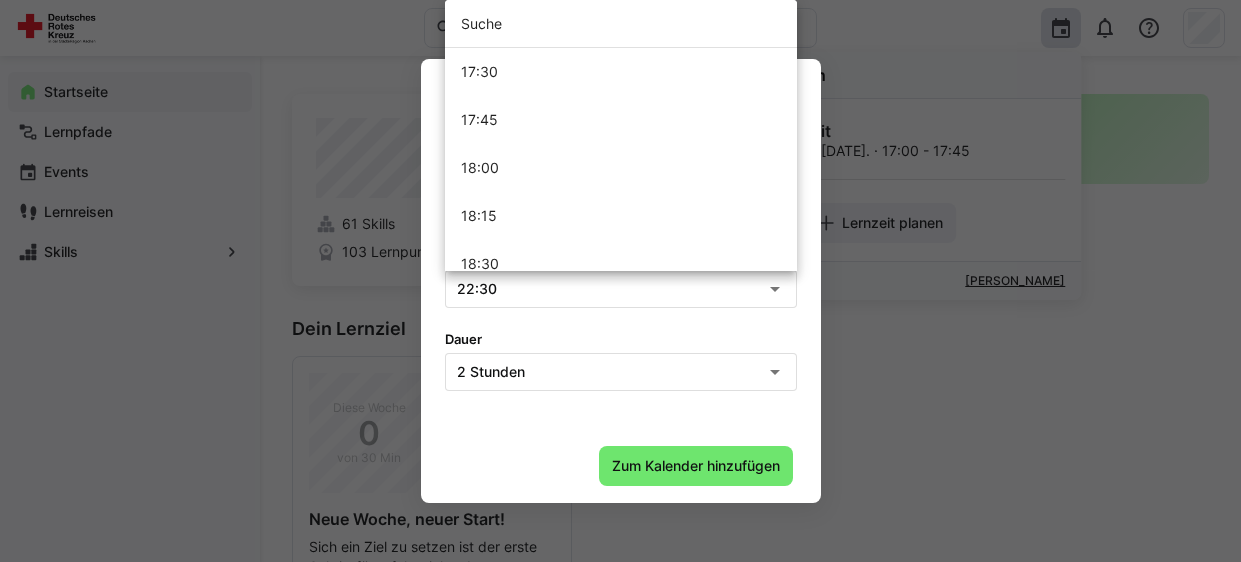scroll, scrollTop: 2976, scrollLeft: 0, axis: vertical 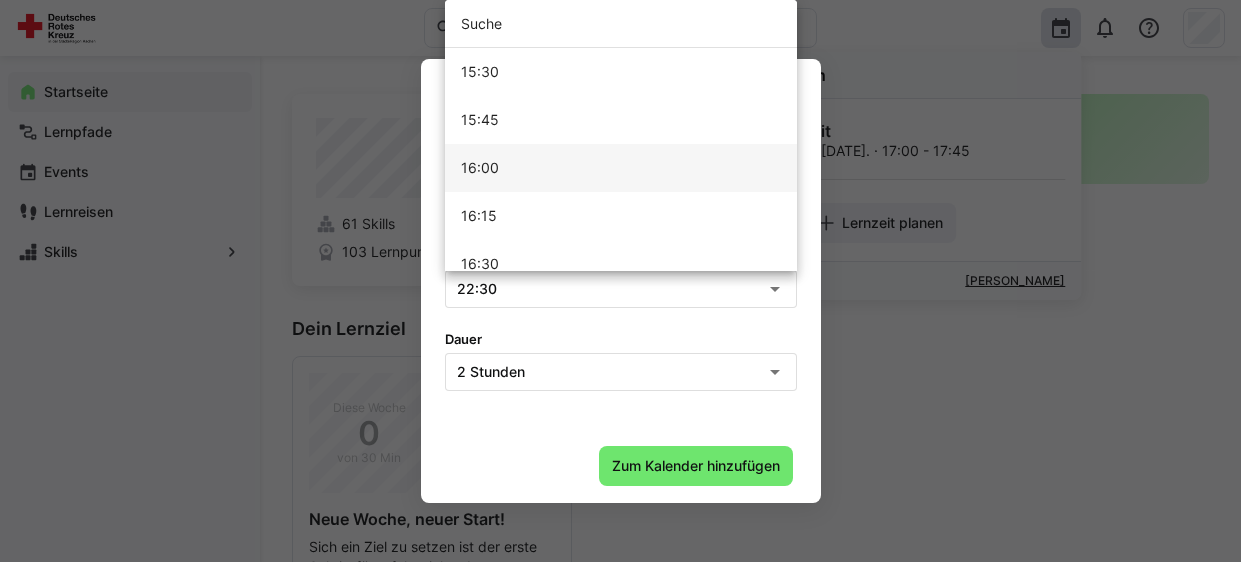 click on "16:00" at bounding box center (621, 168) 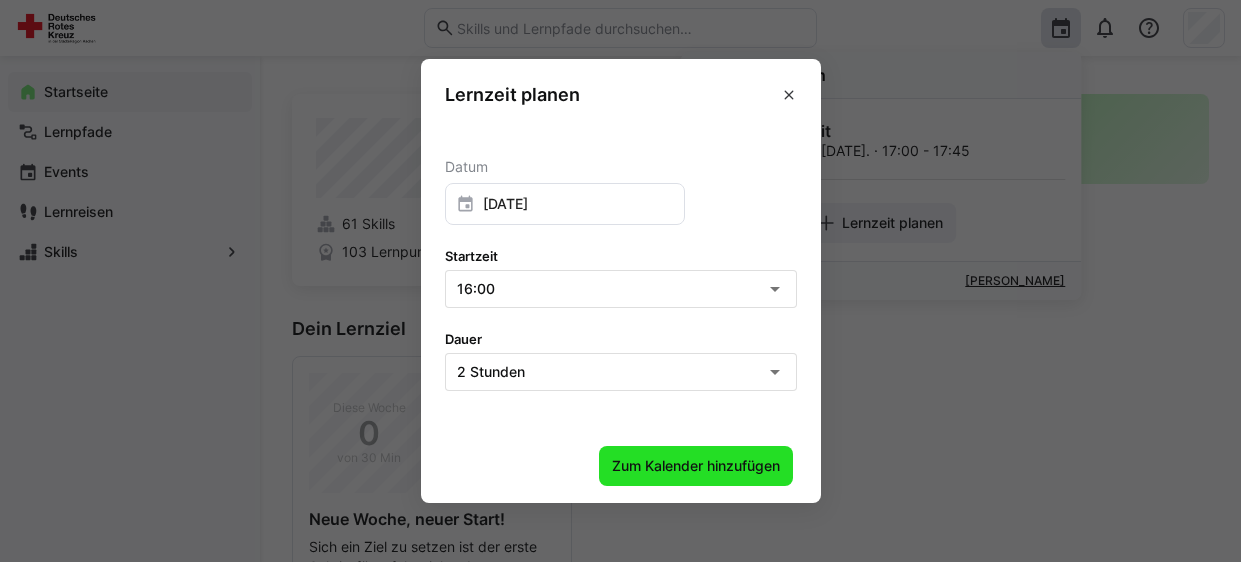 click on "Zum Kalender hinzufügen" 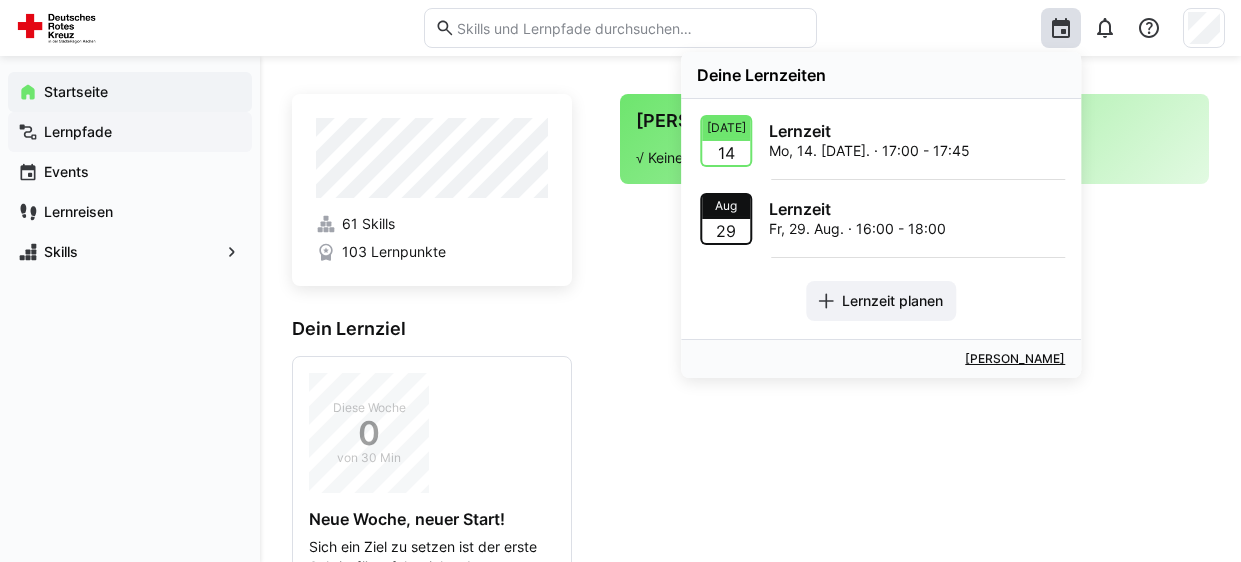 click on "Lernpfade" 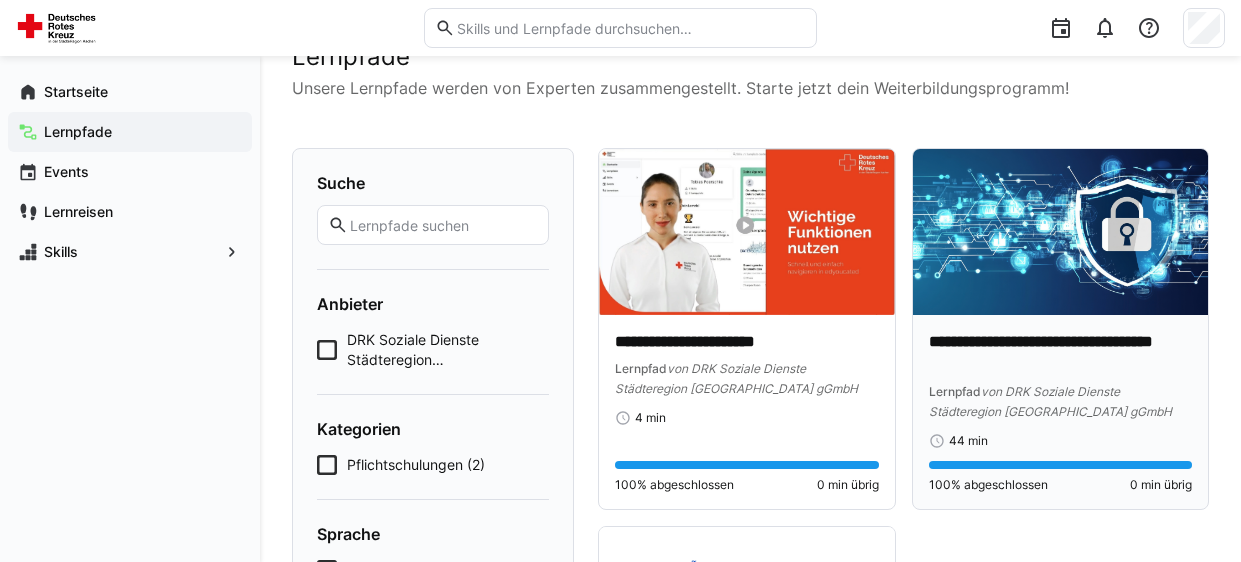 scroll, scrollTop: 0, scrollLeft: 0, axis: both 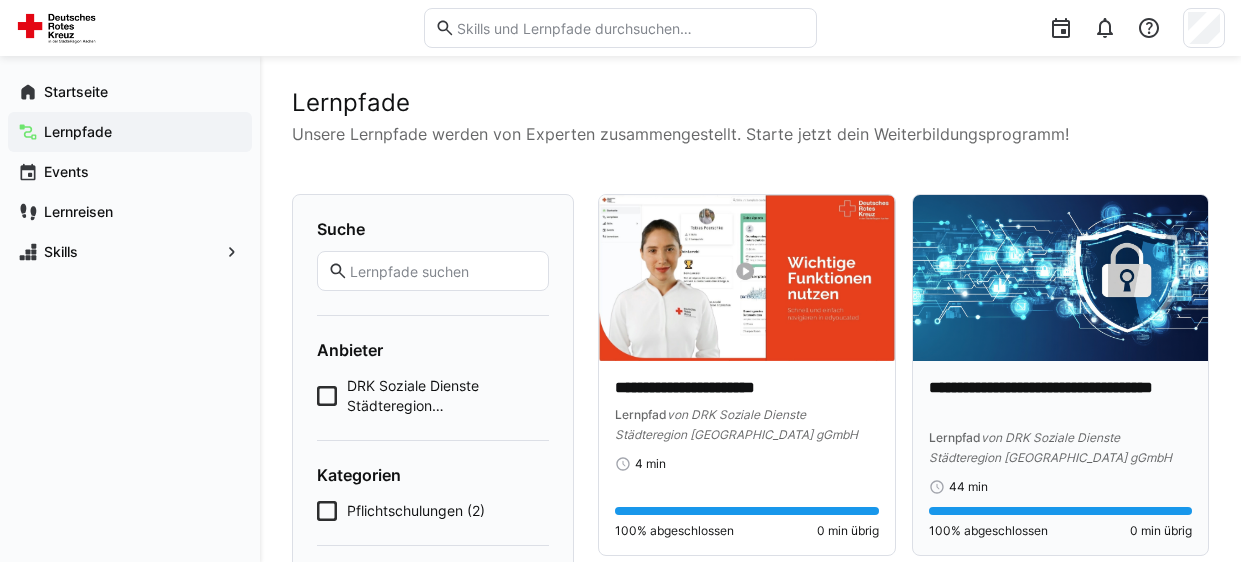 click 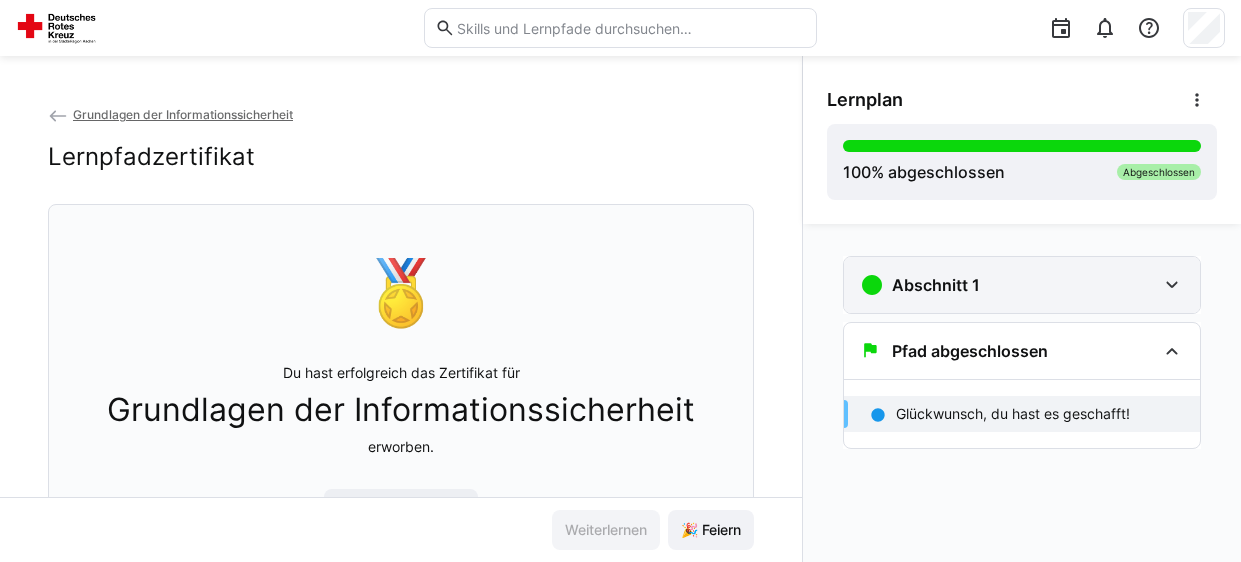 click 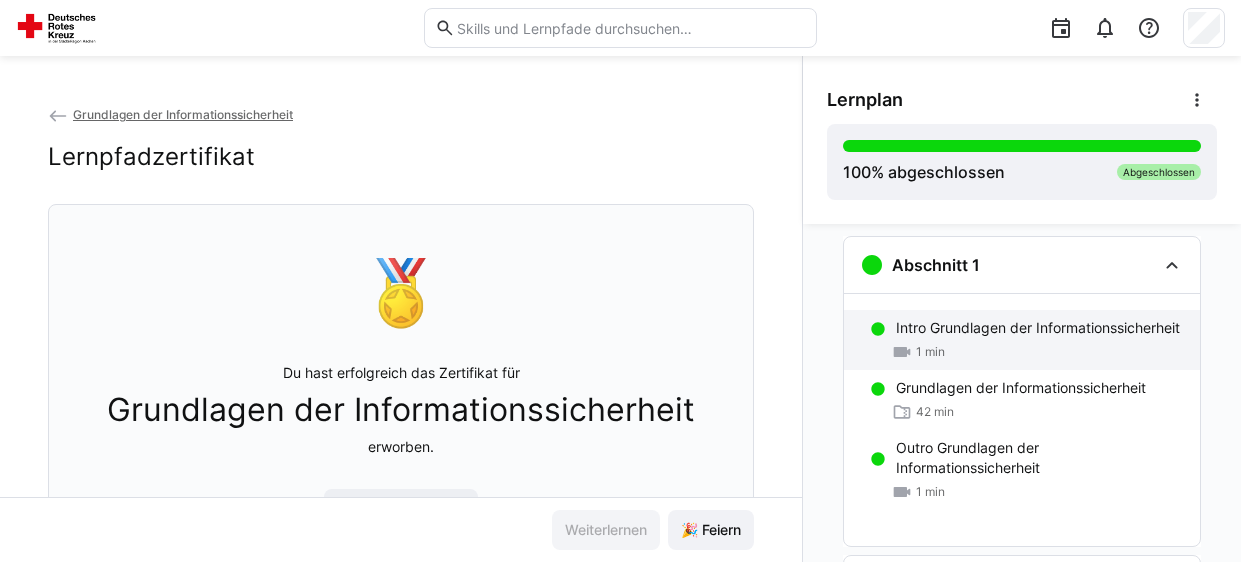 scroll, scrollTop: 0, scrollLeft: 0, axis: both 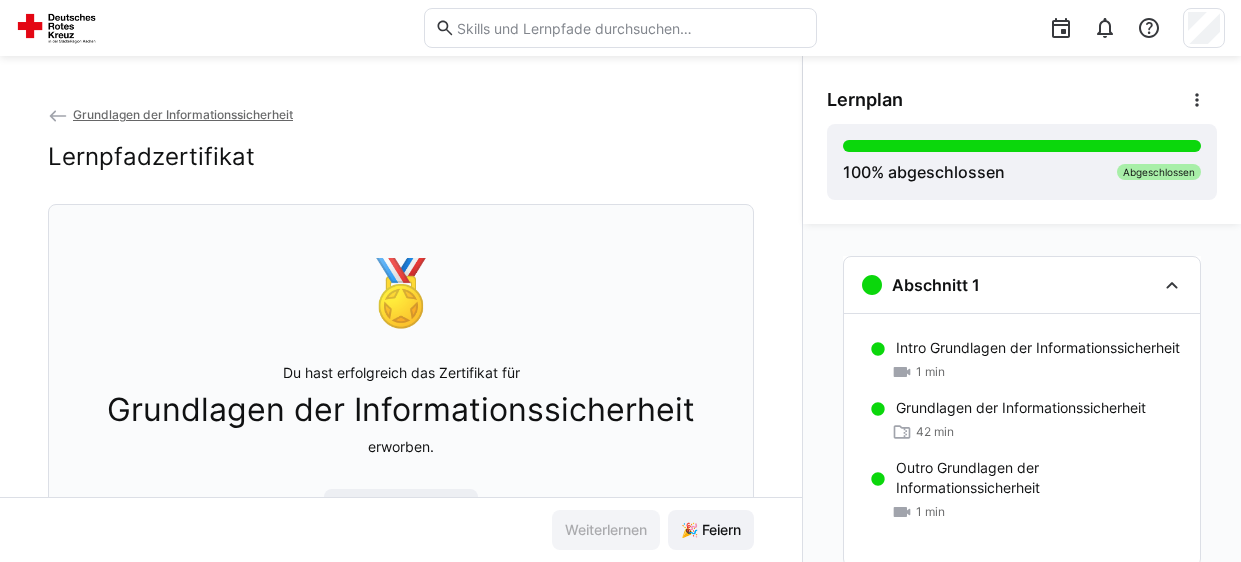 click 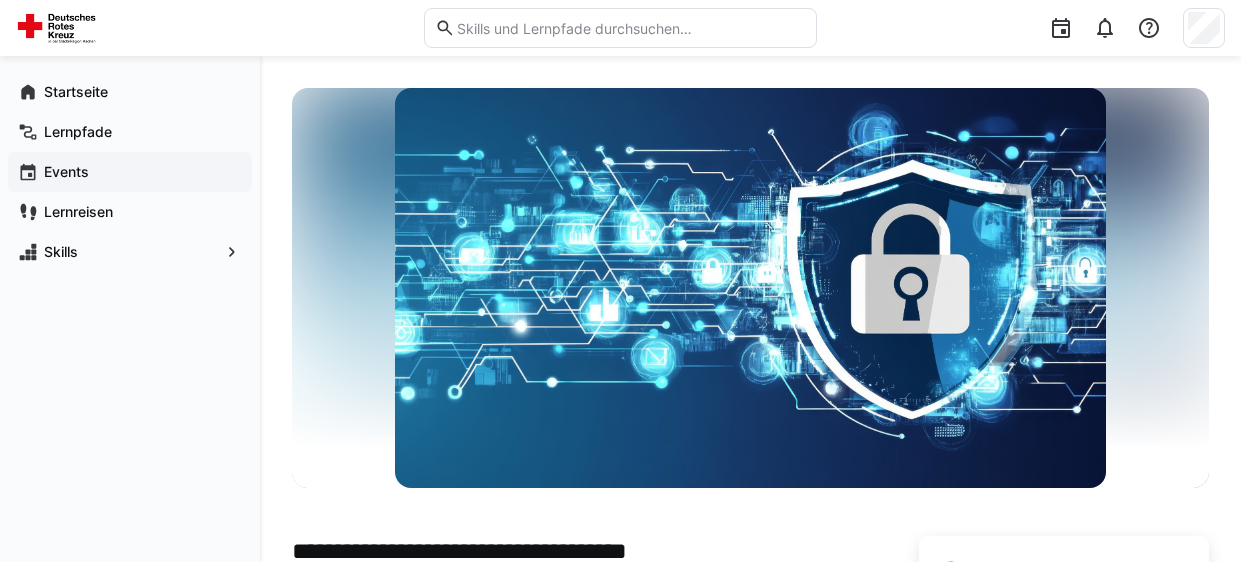 click on "Events" 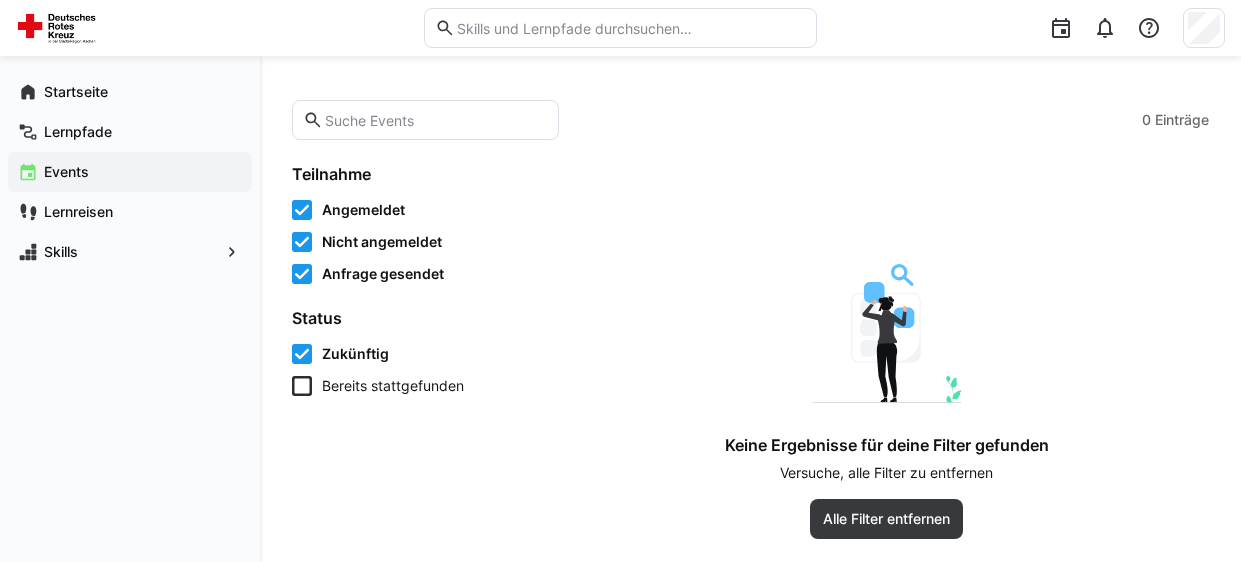 scroll, scrollTop: 102, scrollLeft: 0, axis: vertical 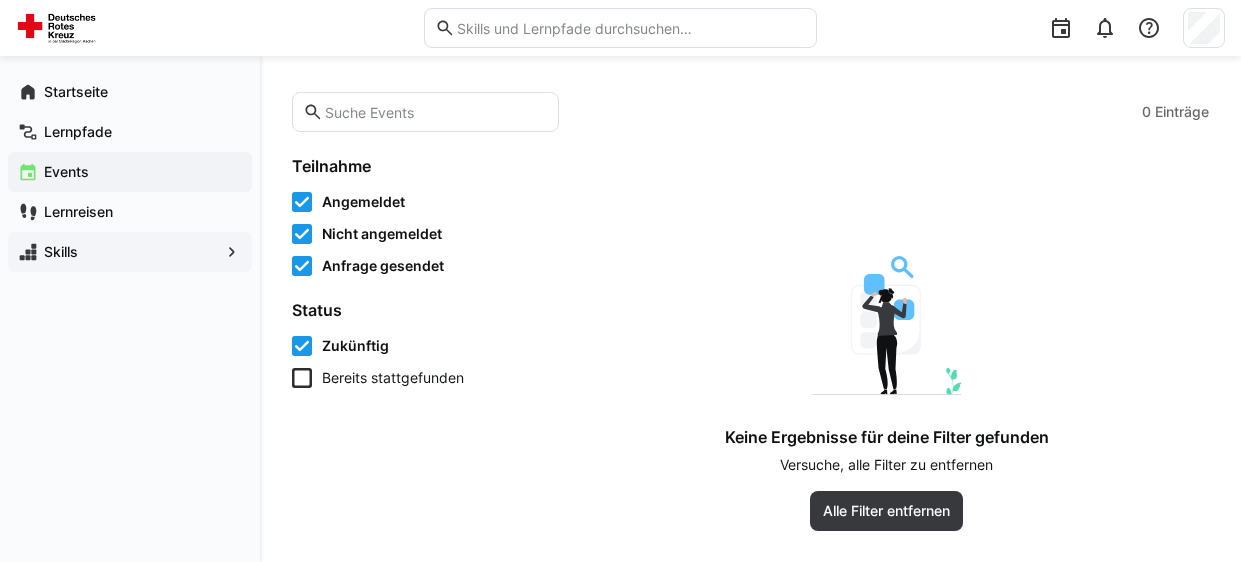 click 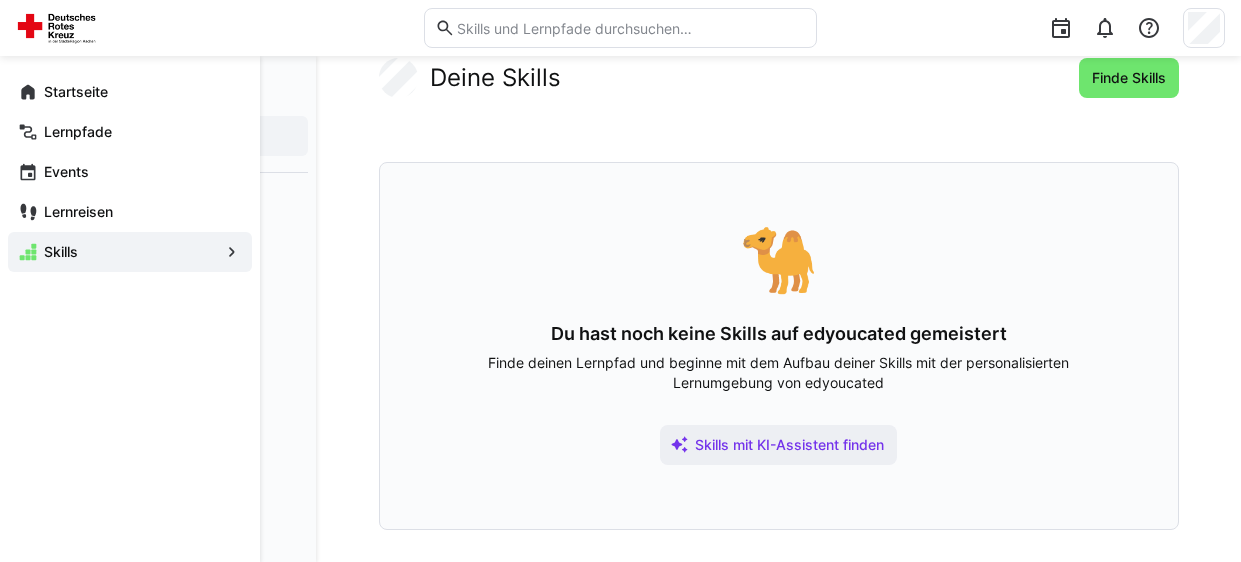 scroll, scrollTop: 0, scrollLeft: 0, axis: both 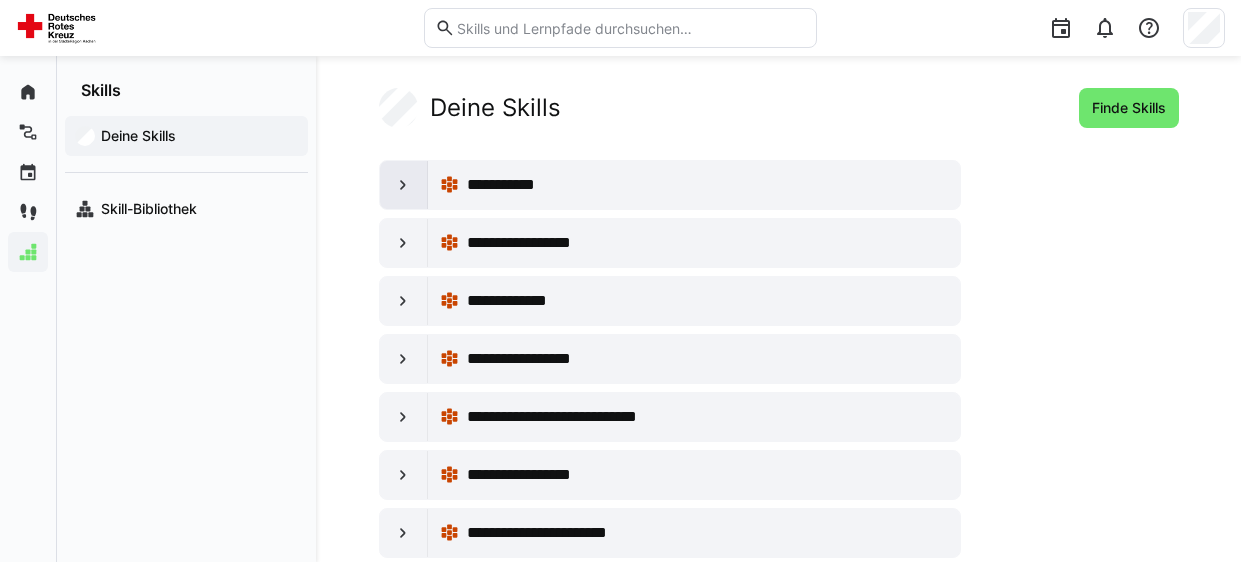 click 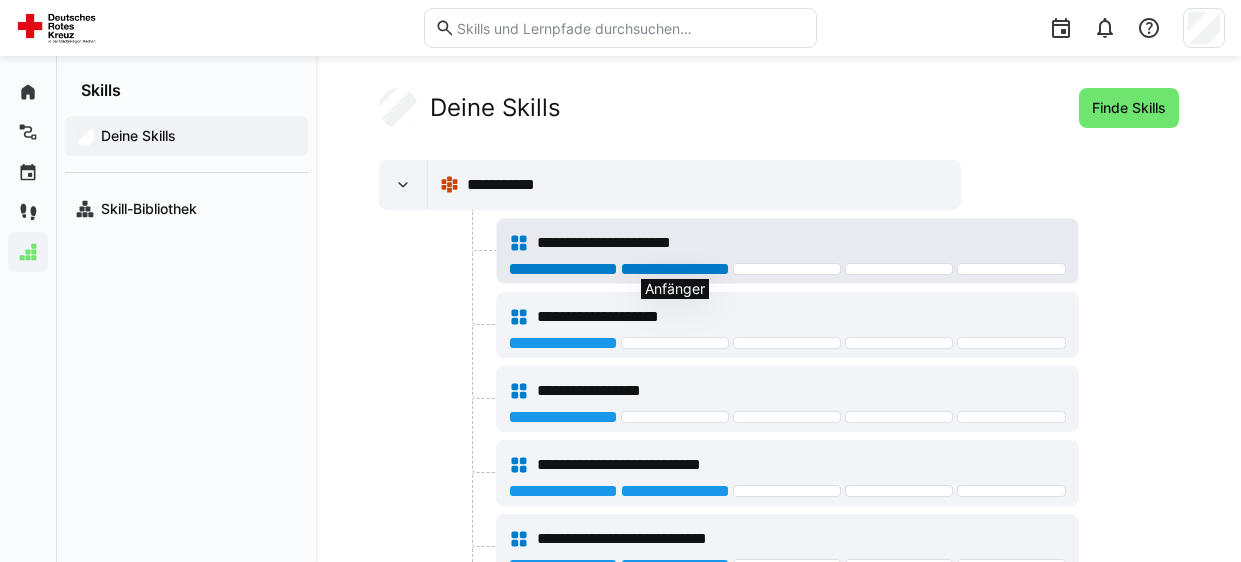 click 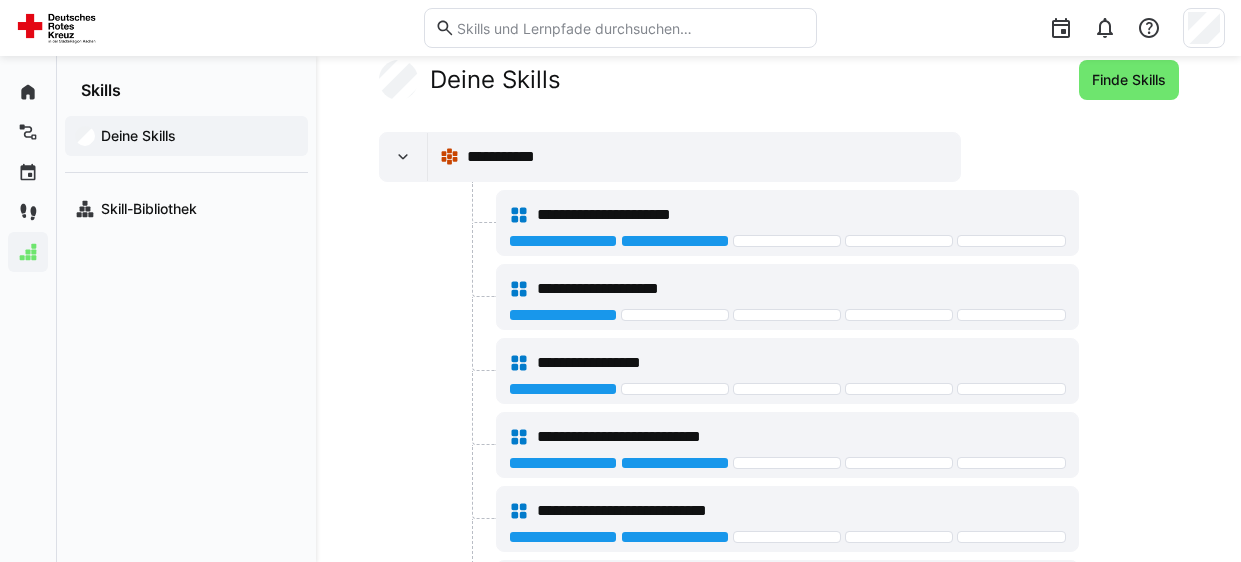 scroll, scrollTop: 30, scrollLeft: 0, axis: vertical 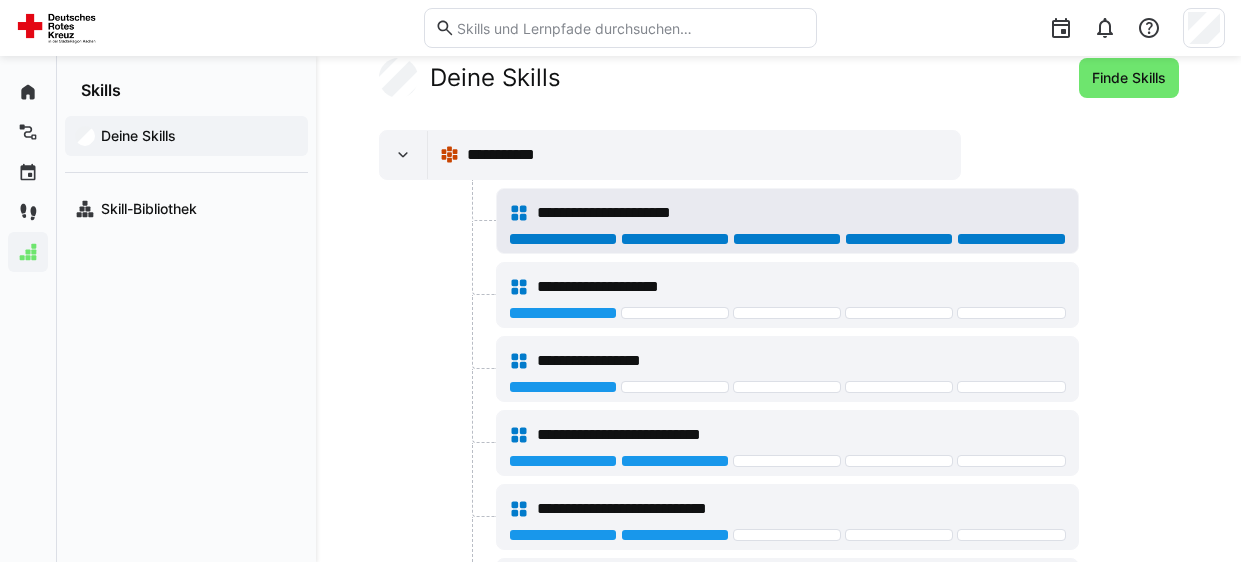 click 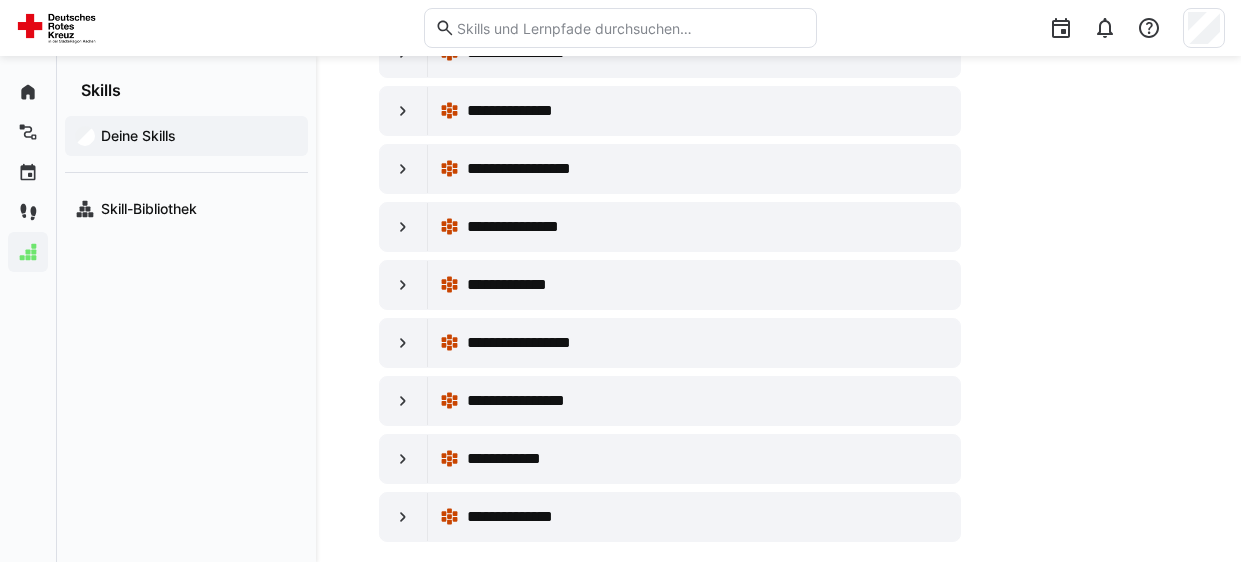 scroll, scrollTop: 1046, scrollLeft: 0, axis: vertical 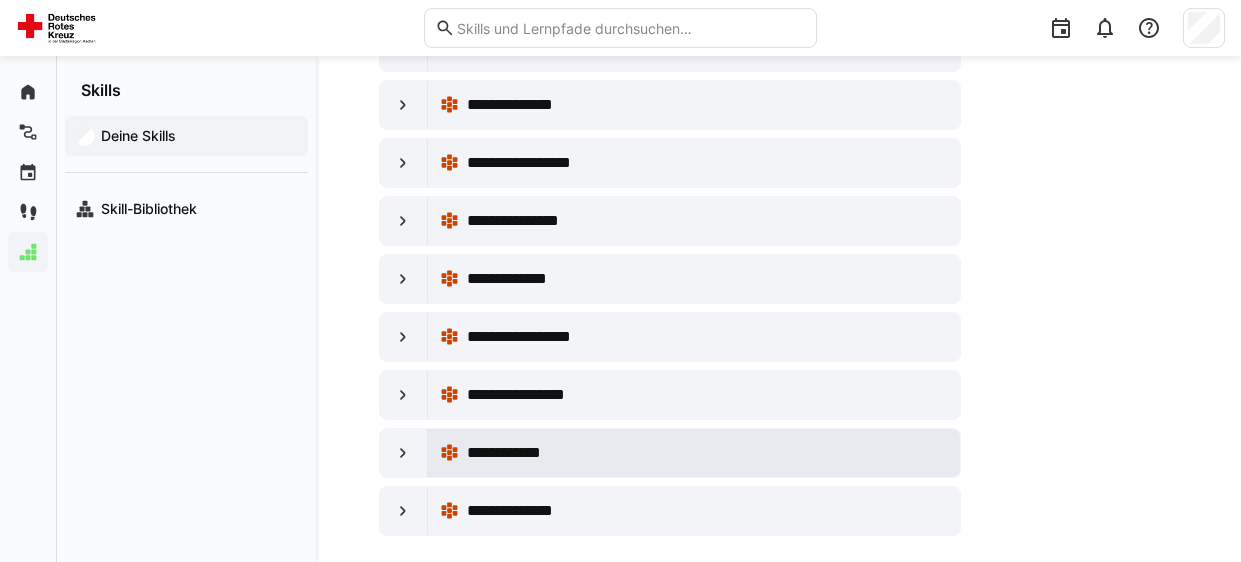 click on "**********" 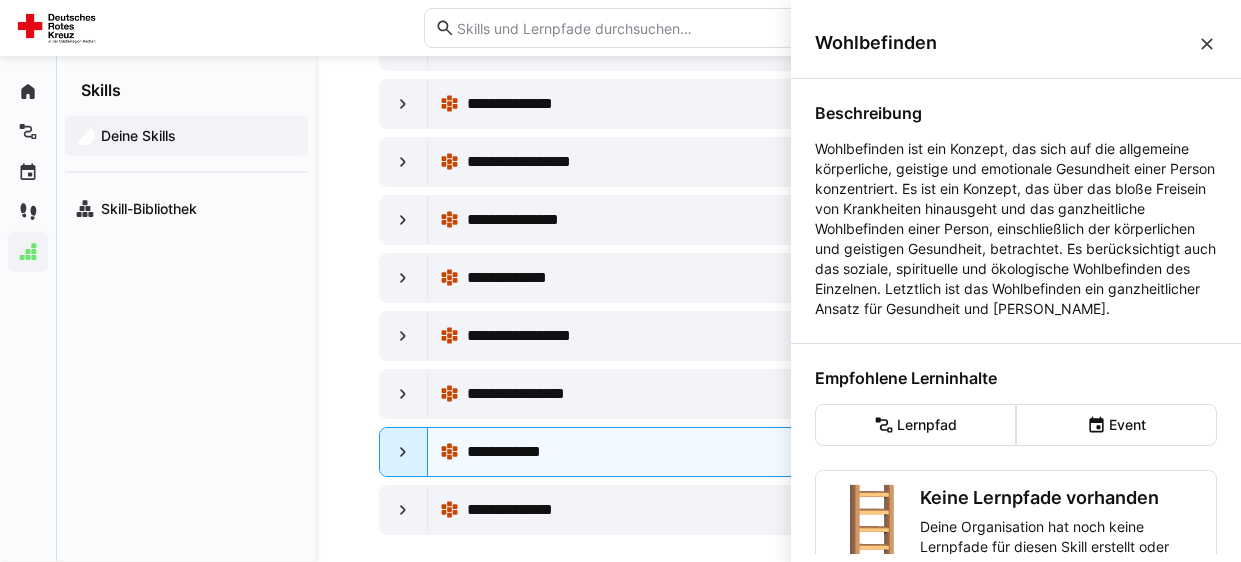 click 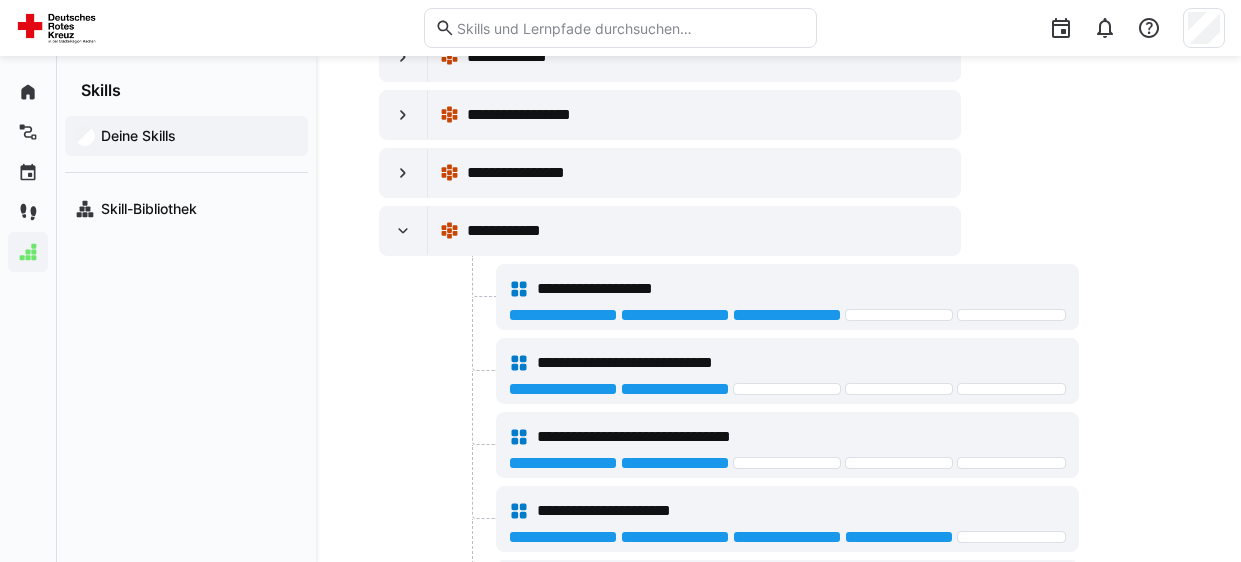 scroll, scrollTop: 1272, scrollLeft: 0, axis: vertical 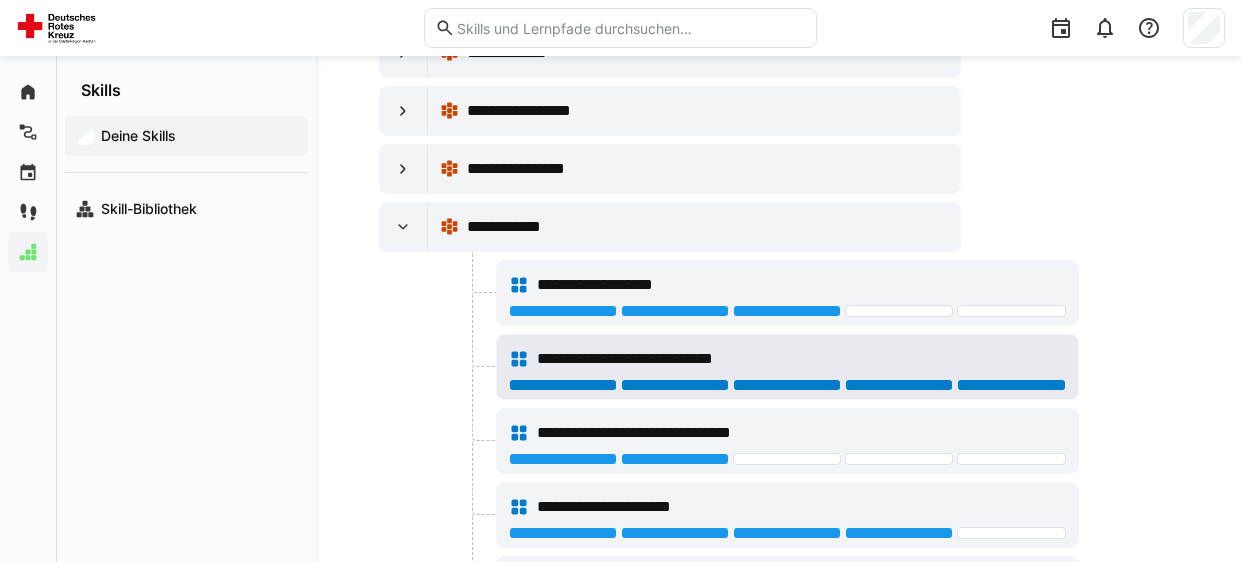 click 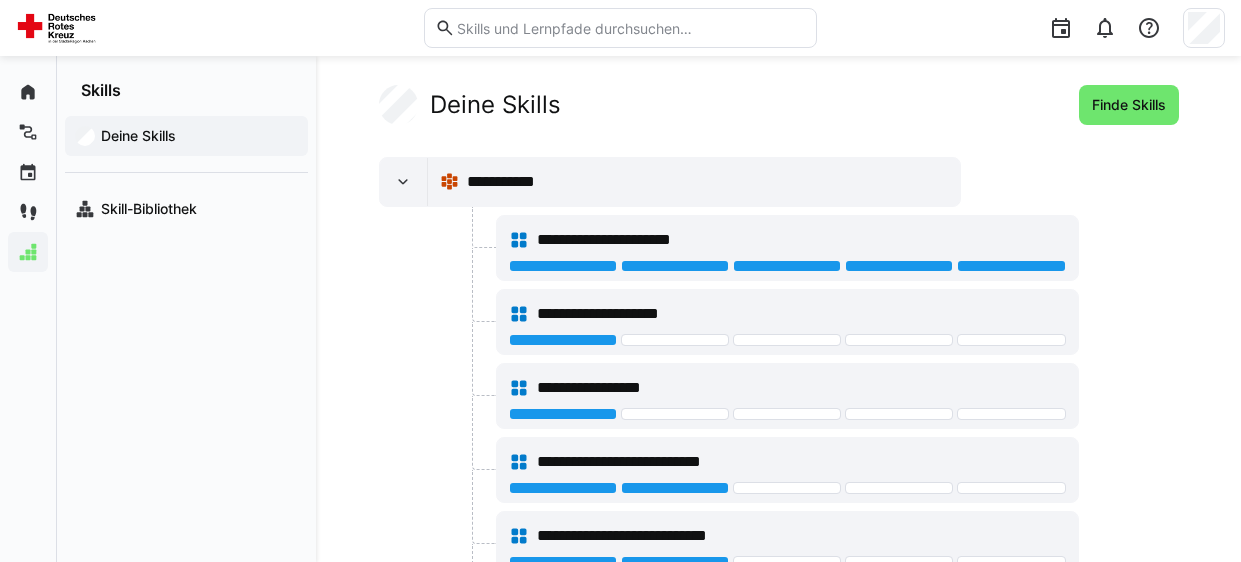 scroll, scrollTop: 0, scrollLeft: 0, axis: both 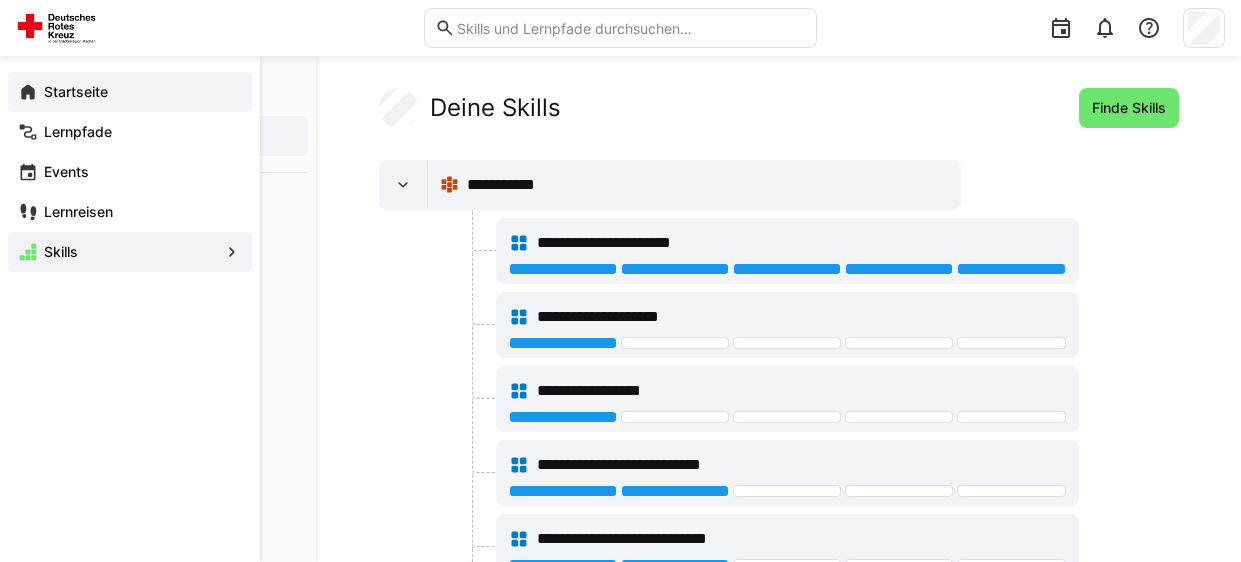 click on "Startseite" 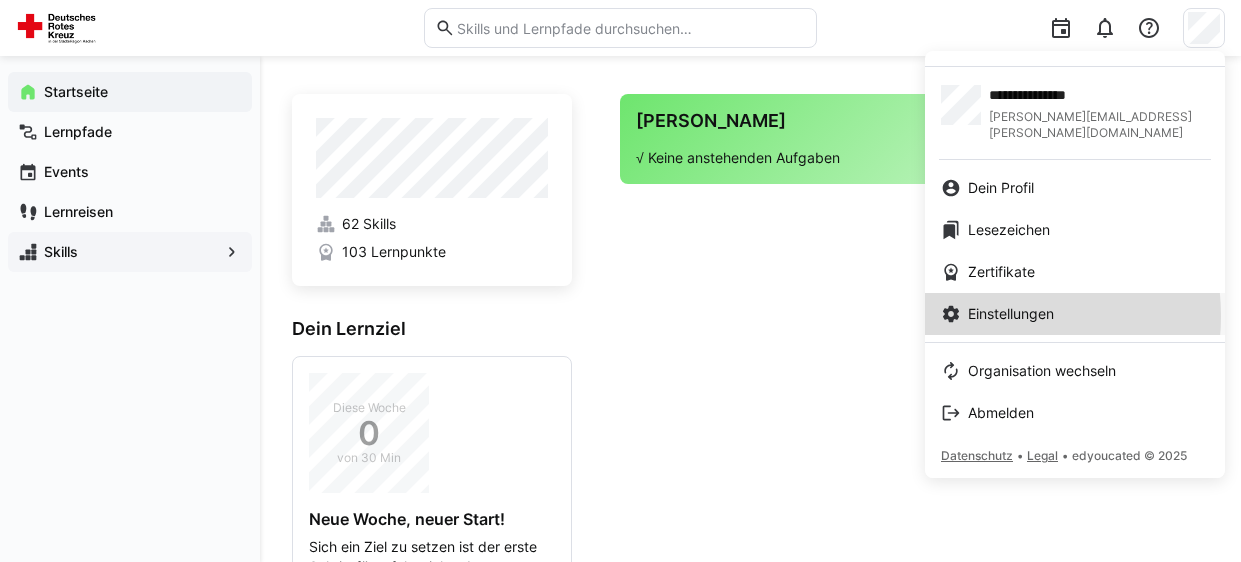 click on "Einstellungen" at bounding box center [1011, 314] 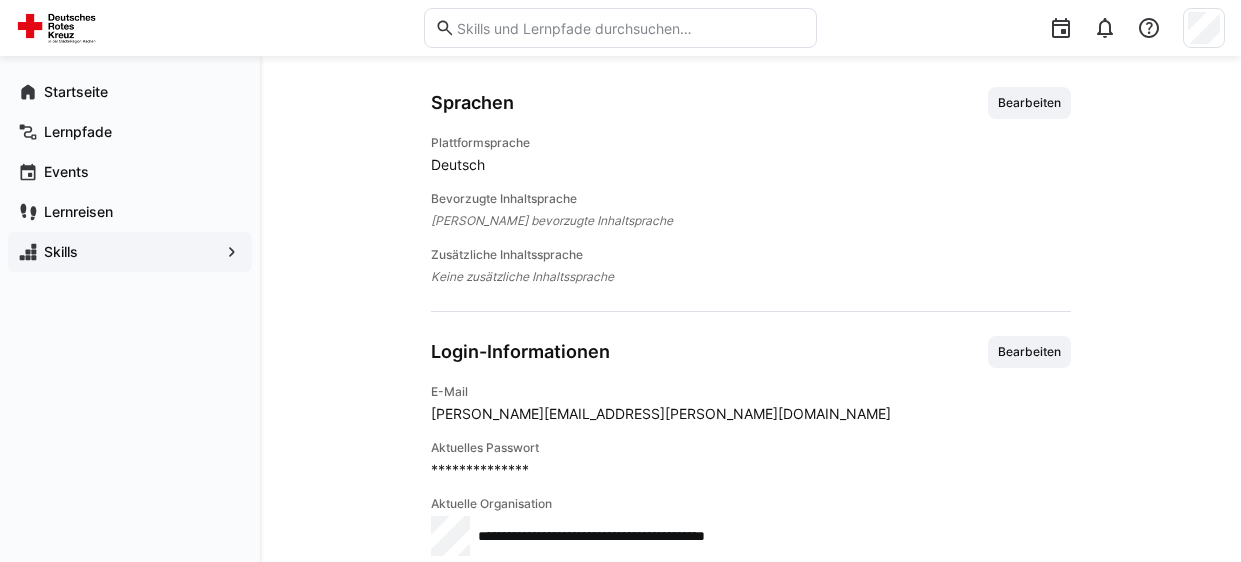 scroll, scrollTop: 0, scrollLeft: 0, axis: both 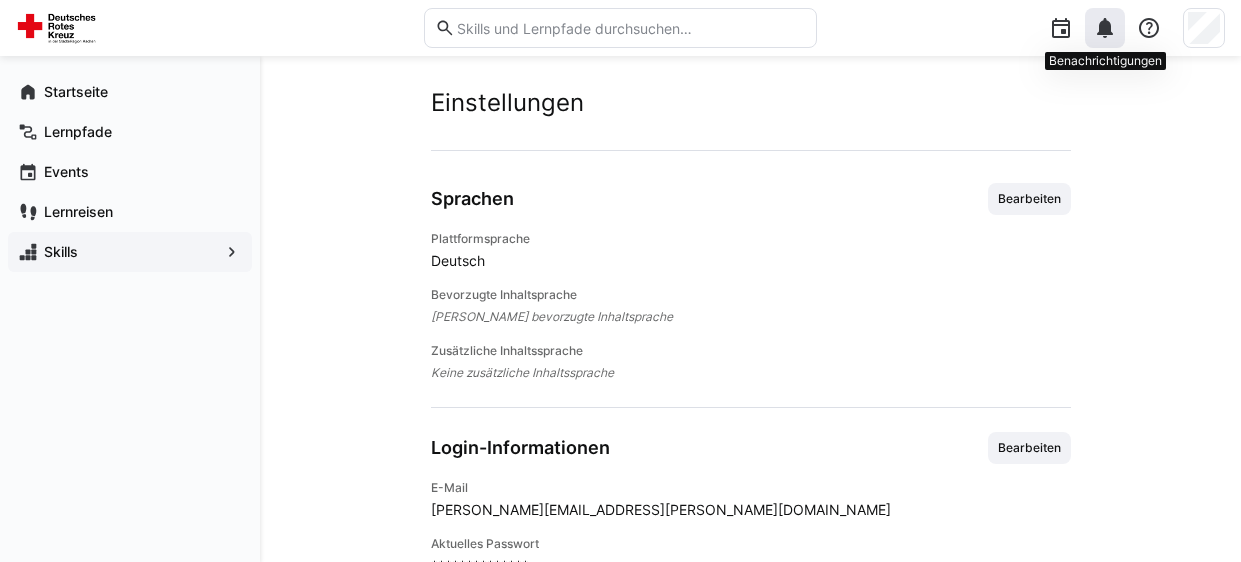 click 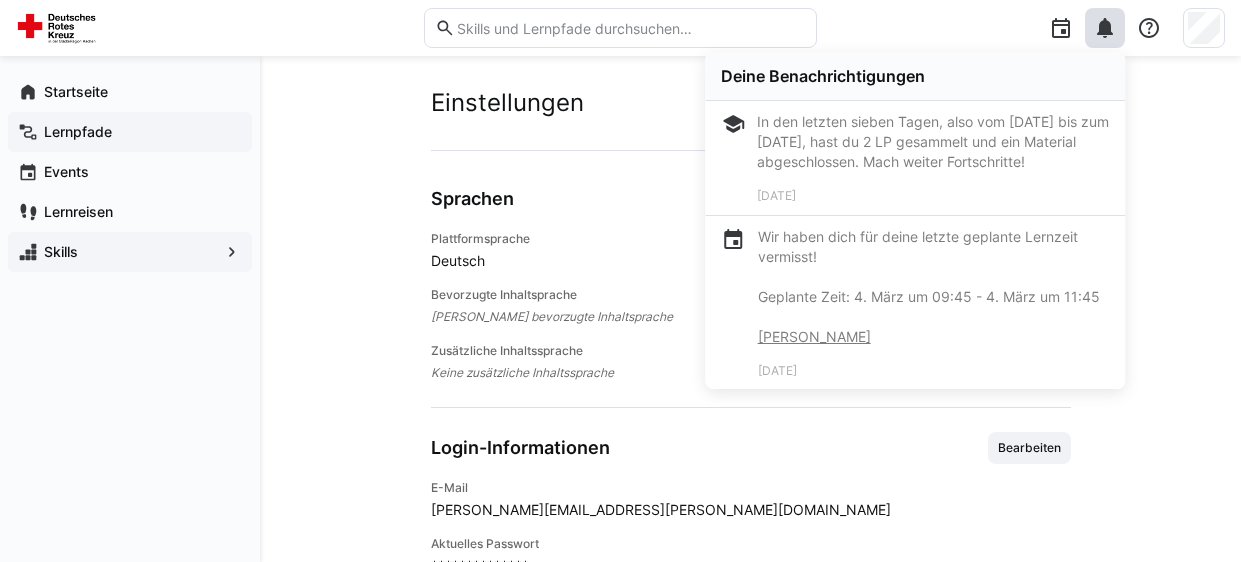 click on "Lernpfade" 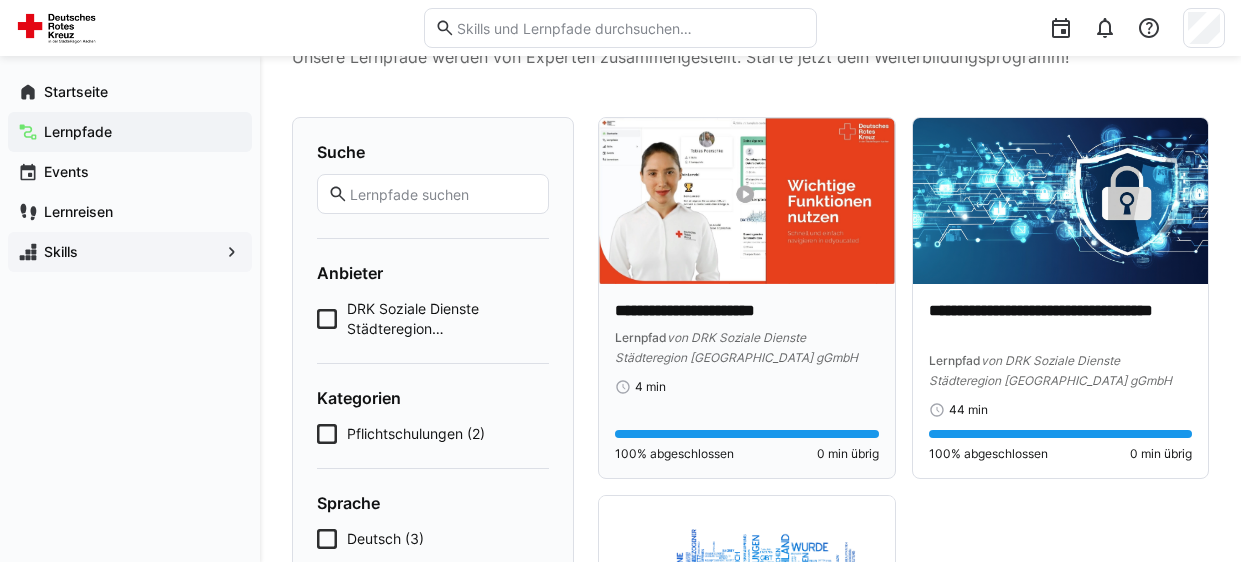 scroll, scrollTop: 93, scrollLeft: 0, axis: vertical 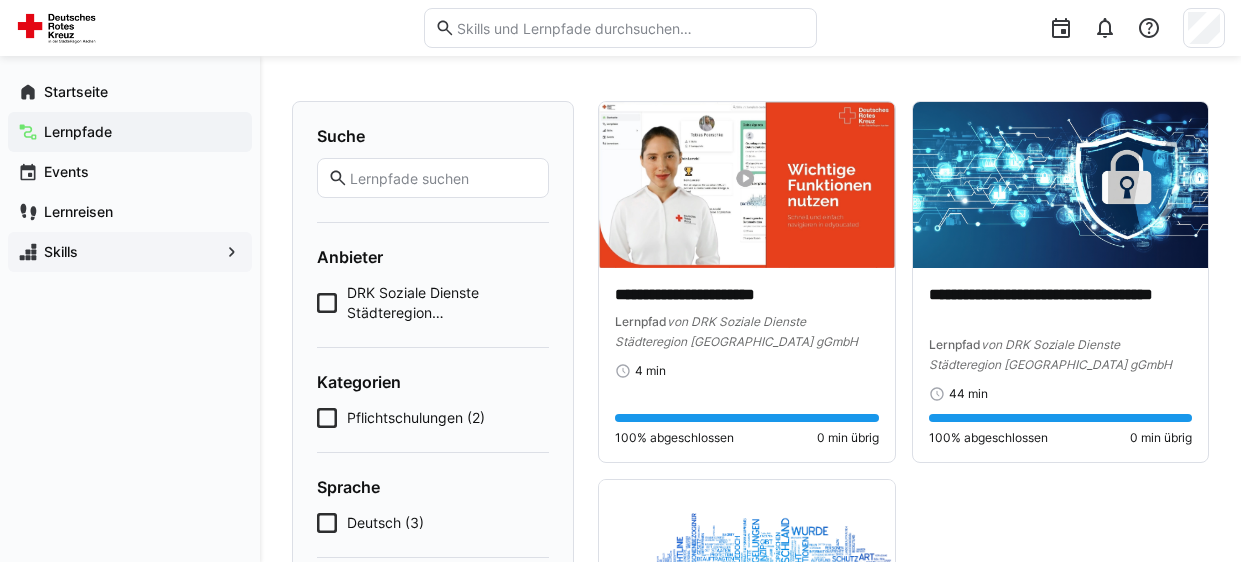 click 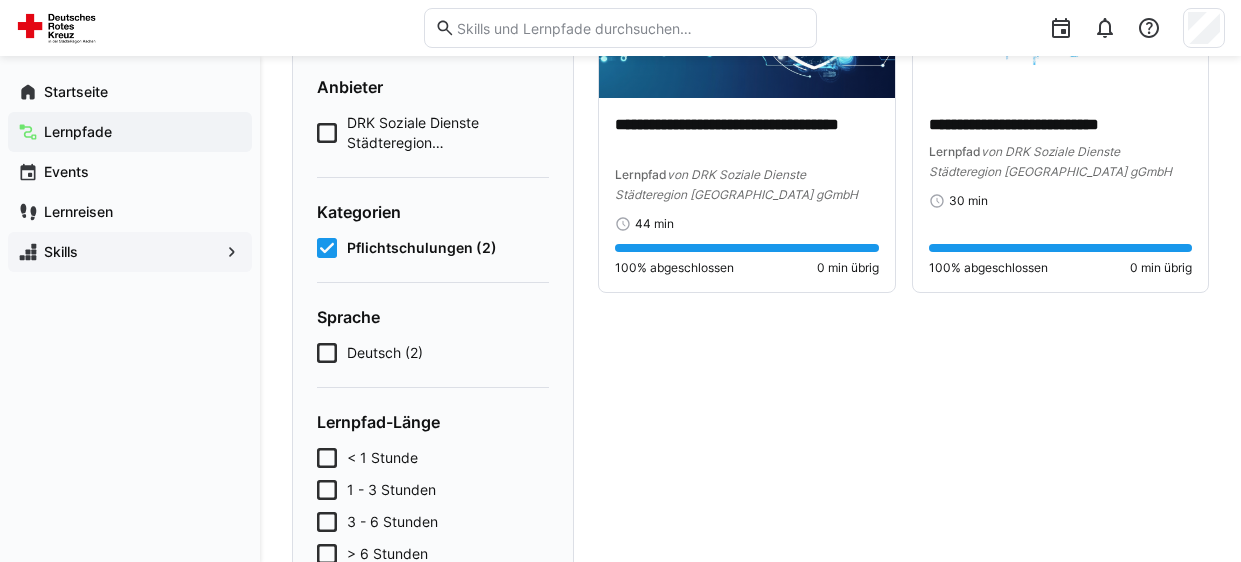 scroll, scrollTop: 277, scrollLeft: 0, axis: vertical 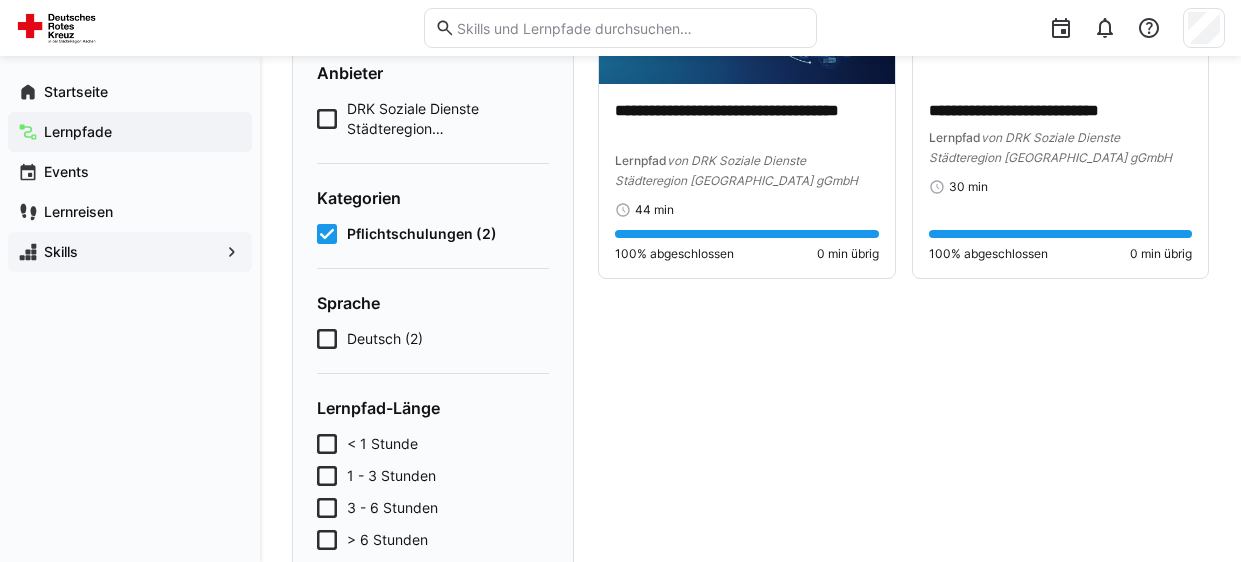 click on "< 1 Stunde" 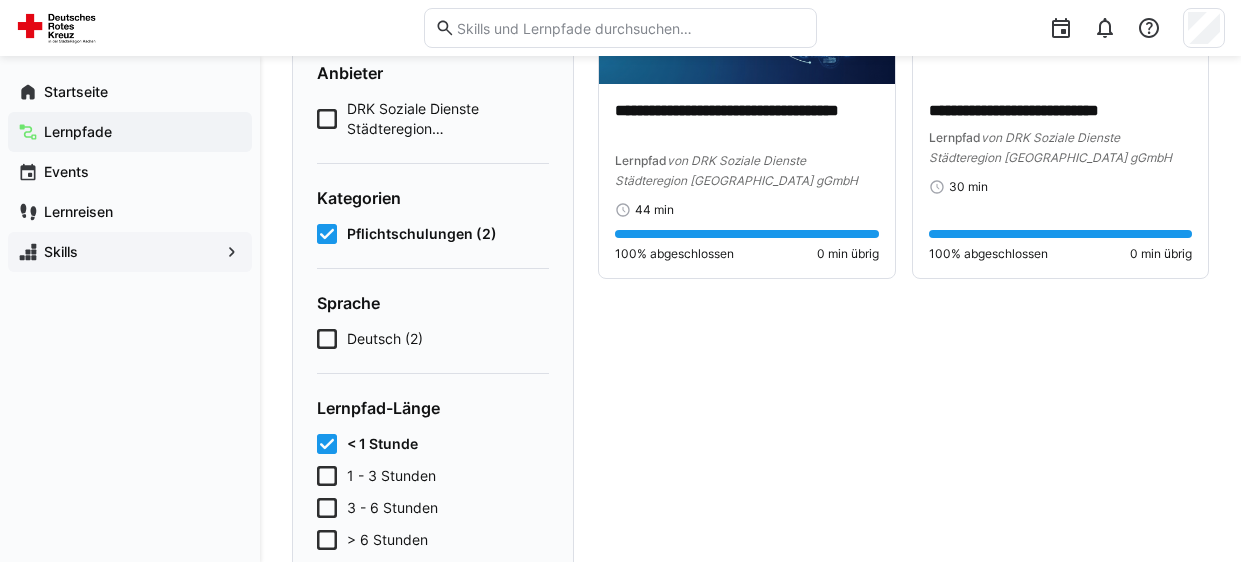 click 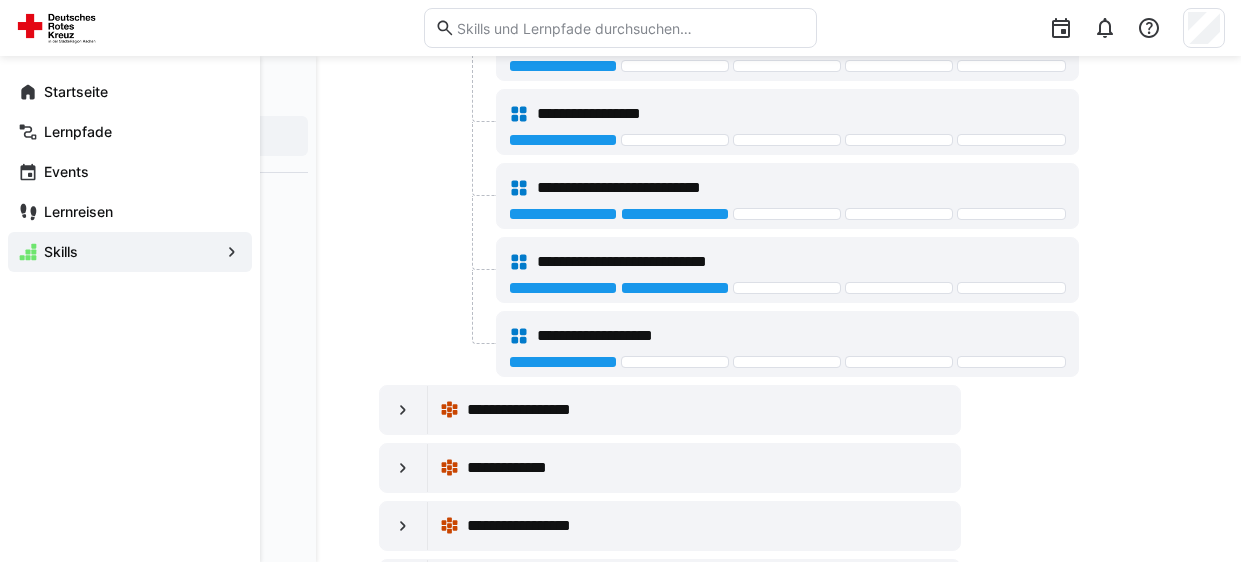 scroll, scrollTop: 0, scrollLeft: 0, axis: both 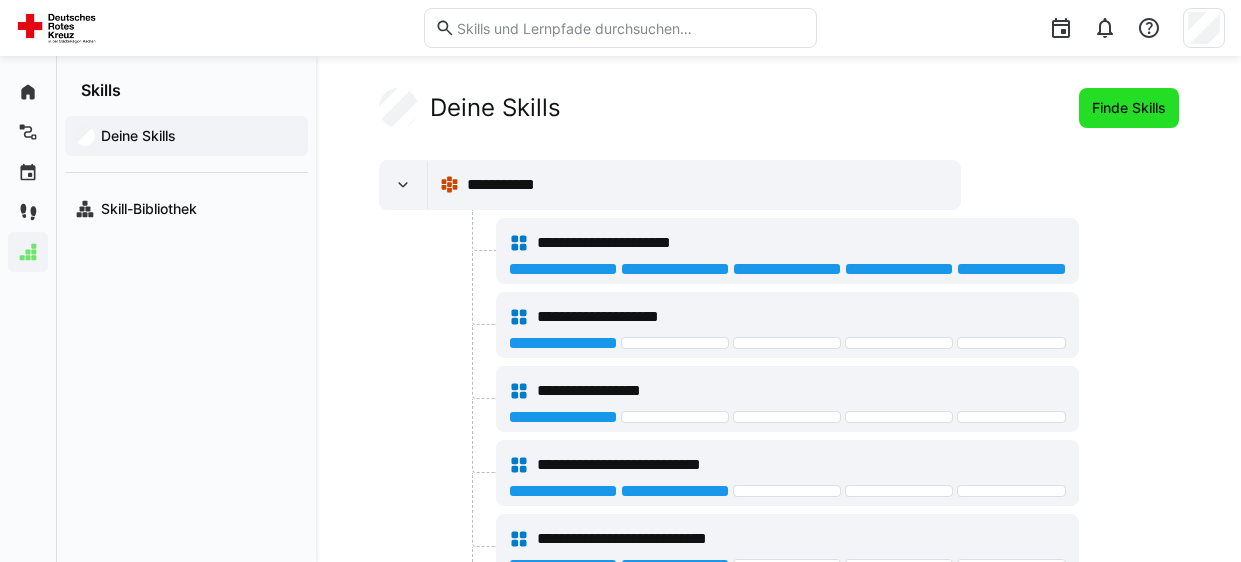 click on "Finde Skills" 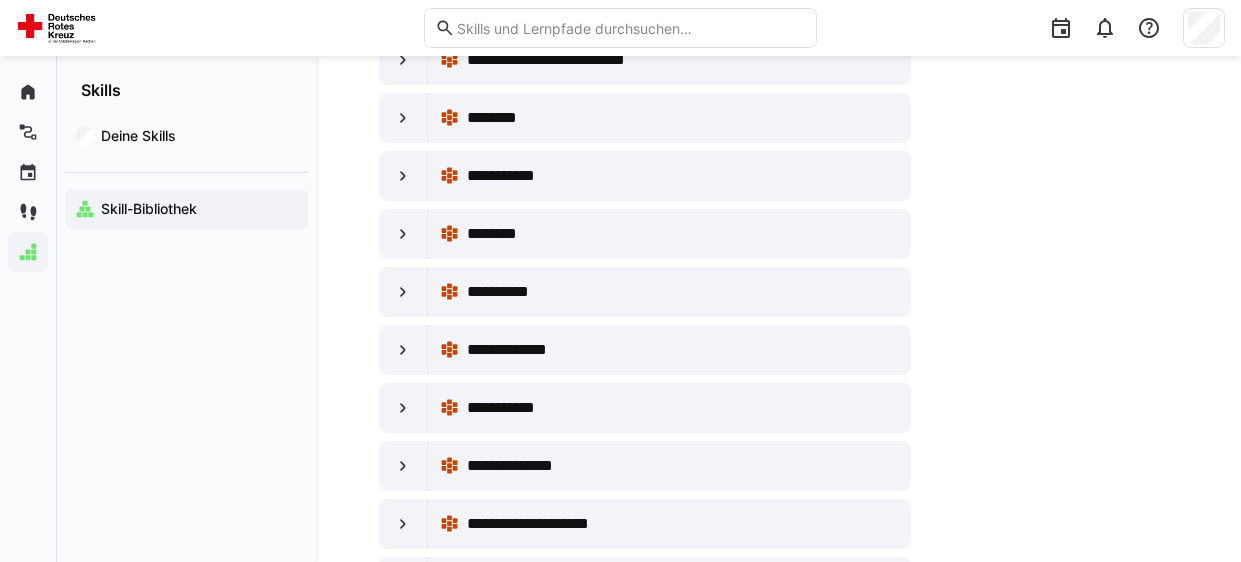 scroll, scrollTop: 1665, scrollLeft: 0, axis: vertical 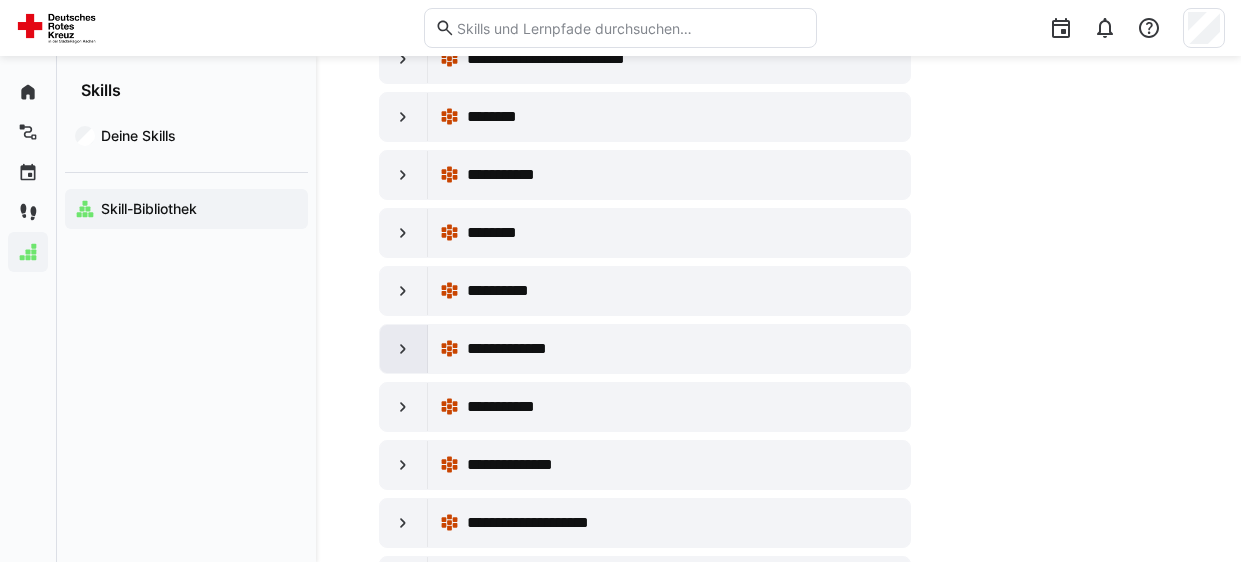 click 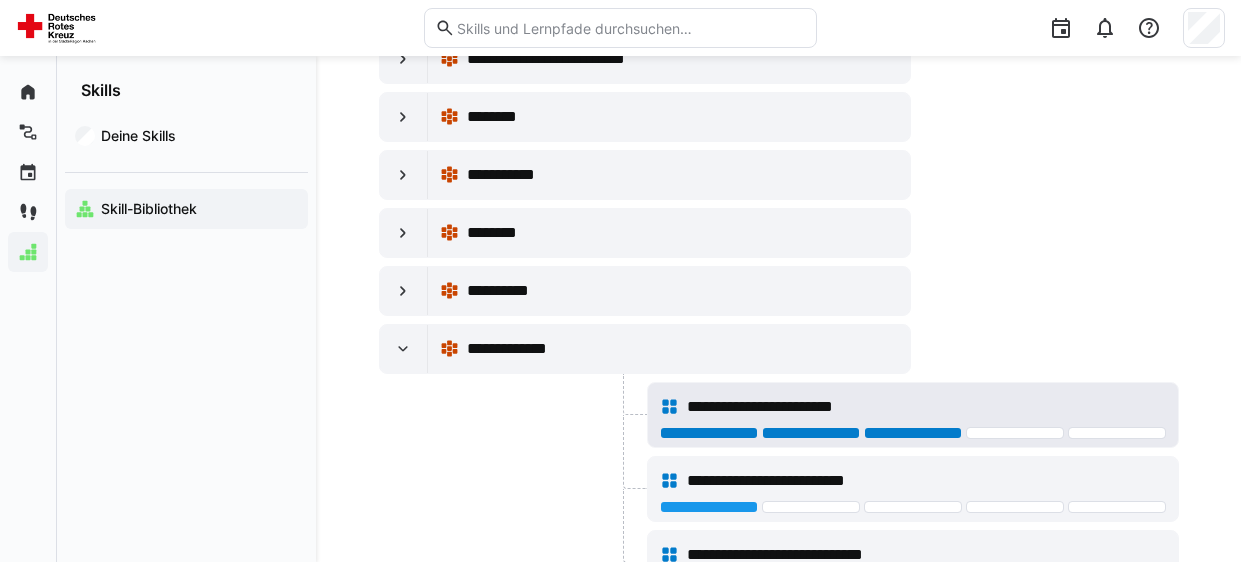 click 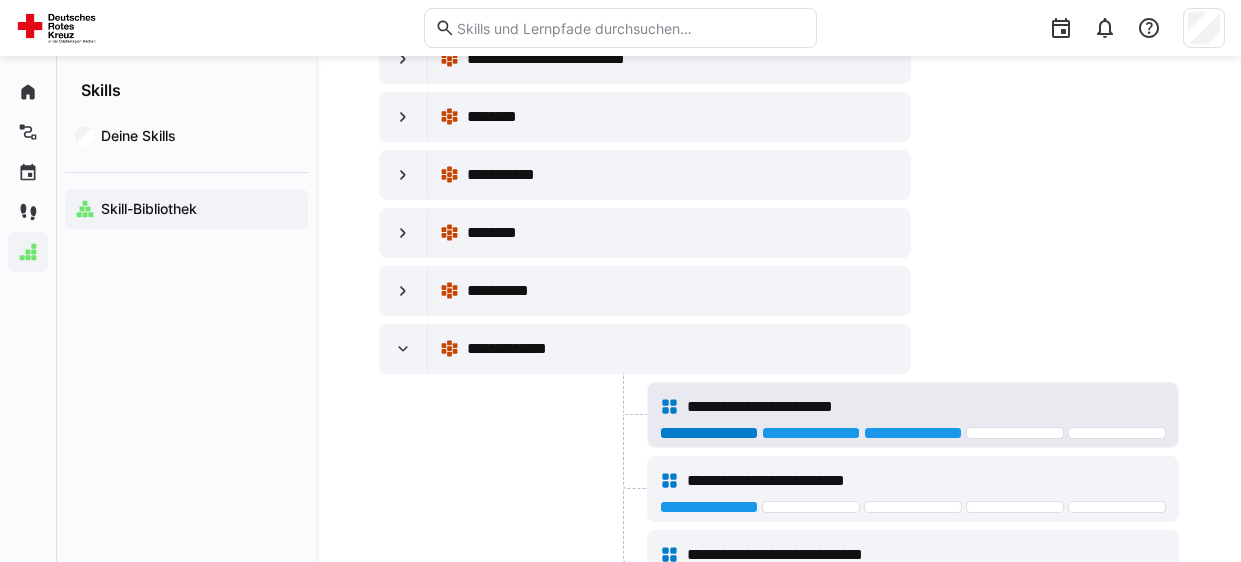click 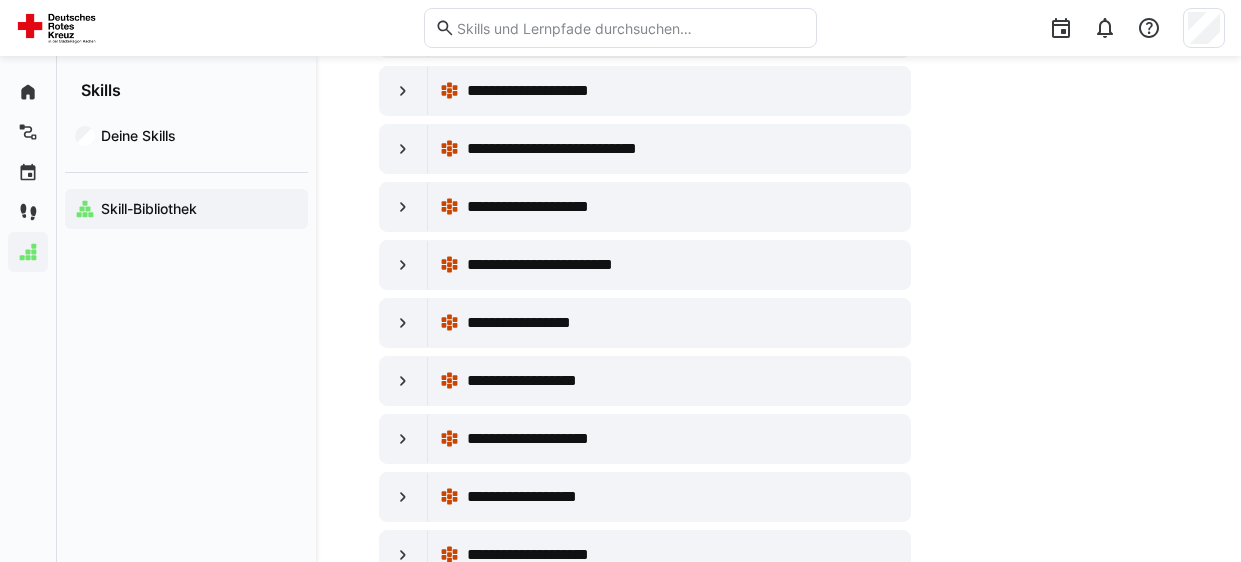 scroll, scrollTop: 5849, scrollLeft: 0, axis: vertical 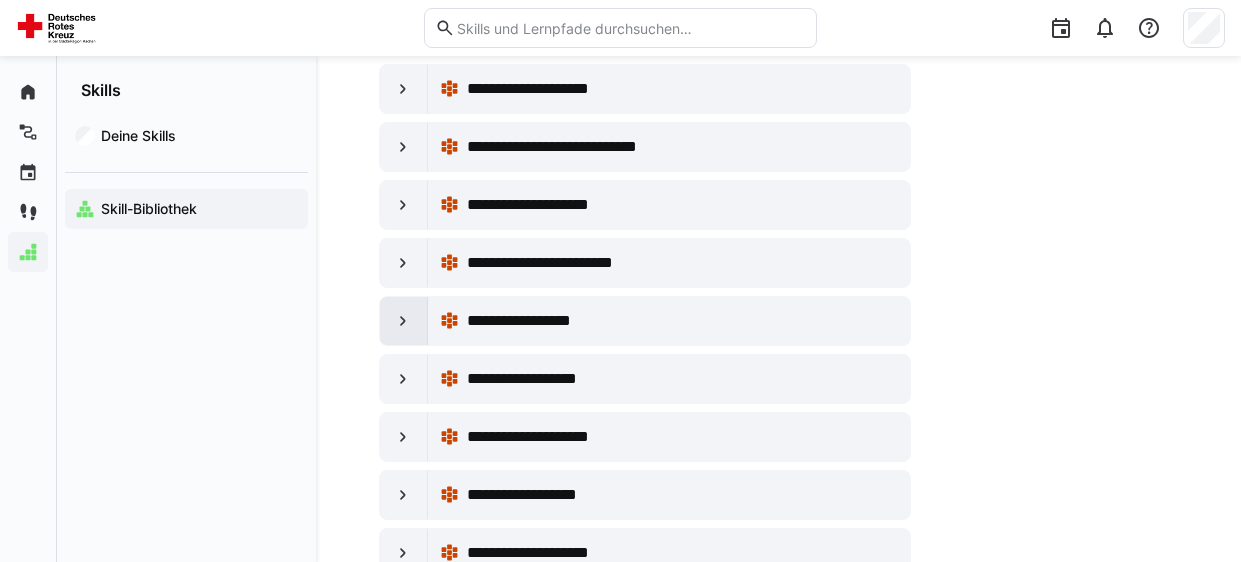 click 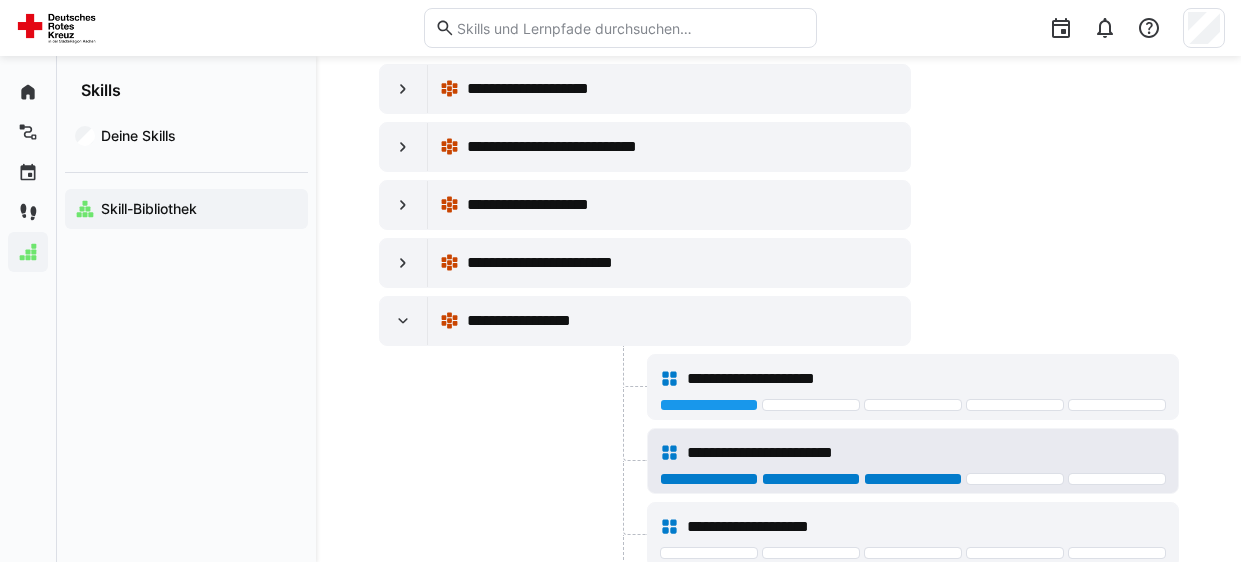click 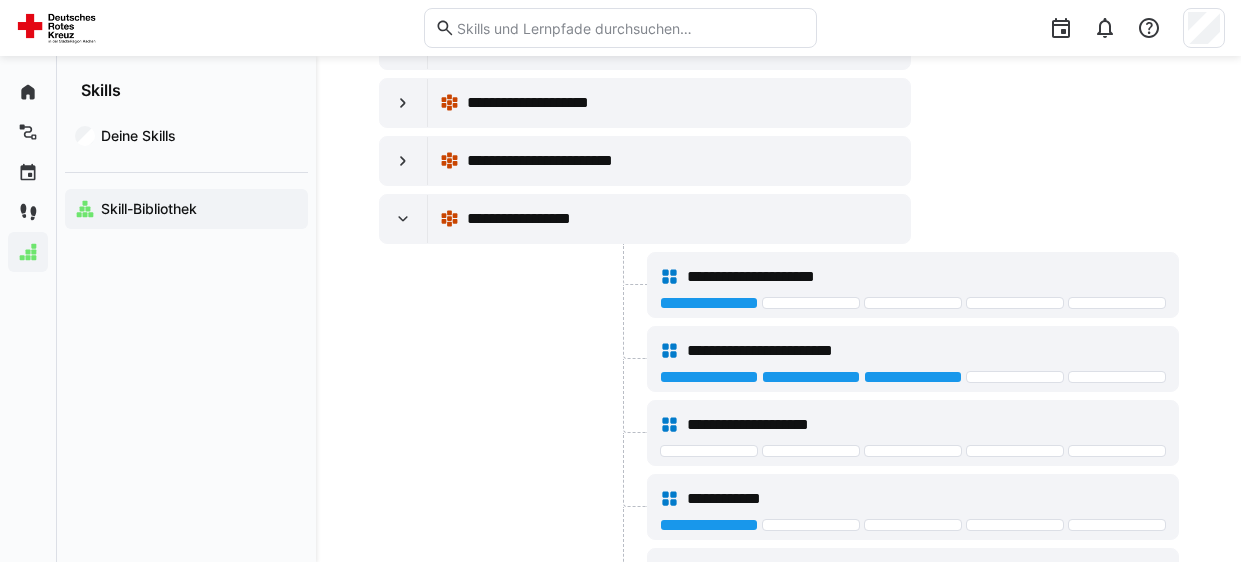 scroll, scrollTop: 6056, scrollLeft: 0, axis: vertical 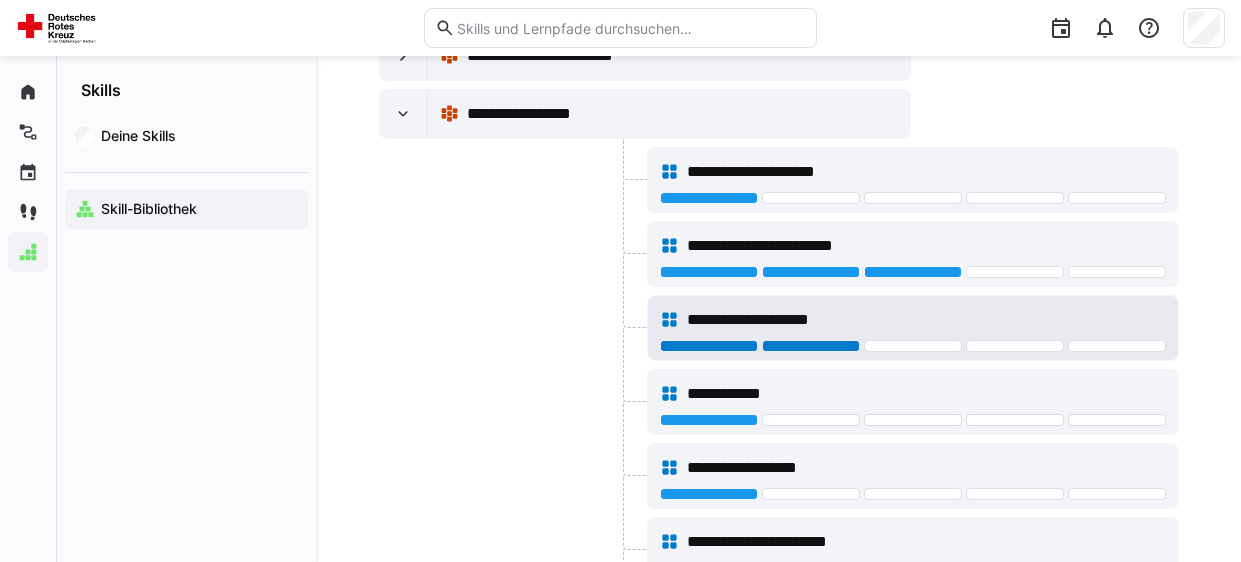 click 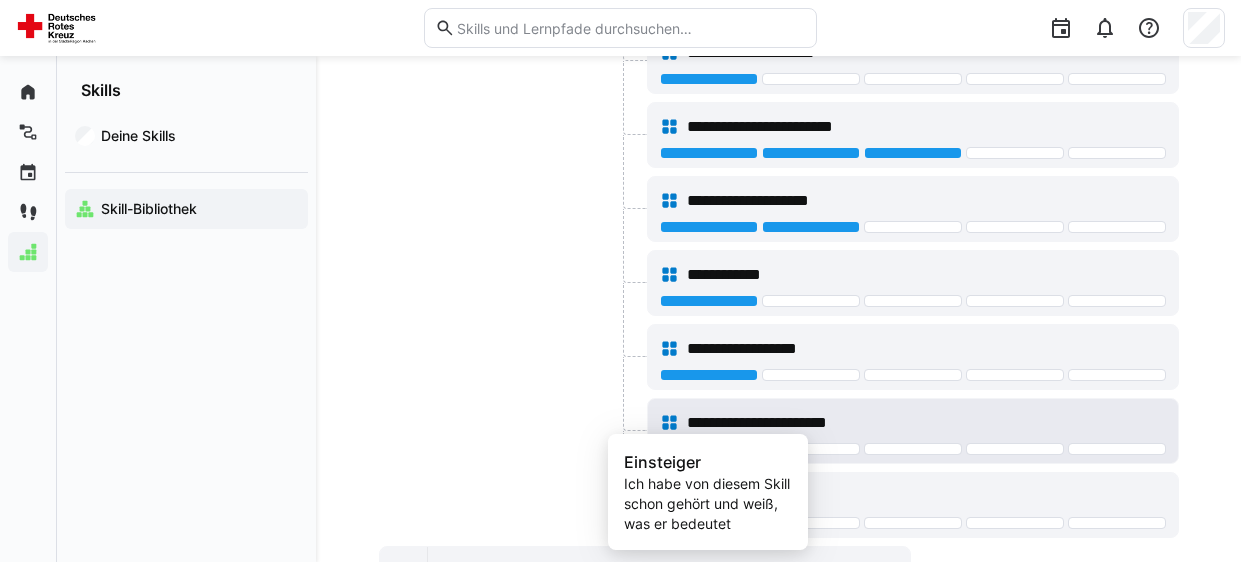 click 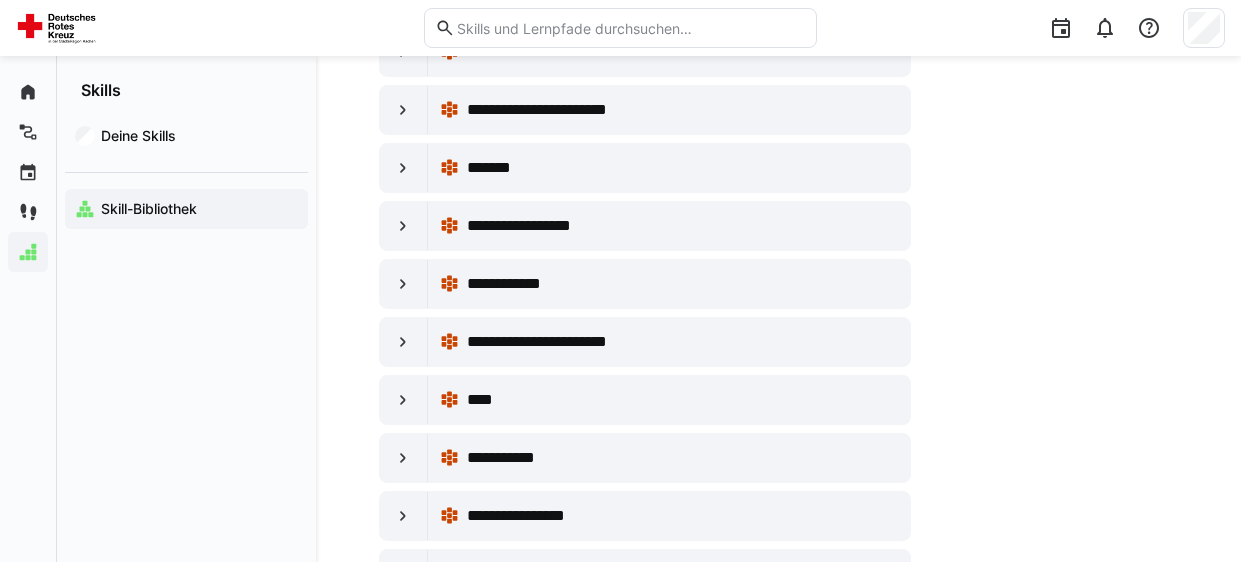 scroll, scrollTop: 7607, scrollLeft: 0, axis: vertical 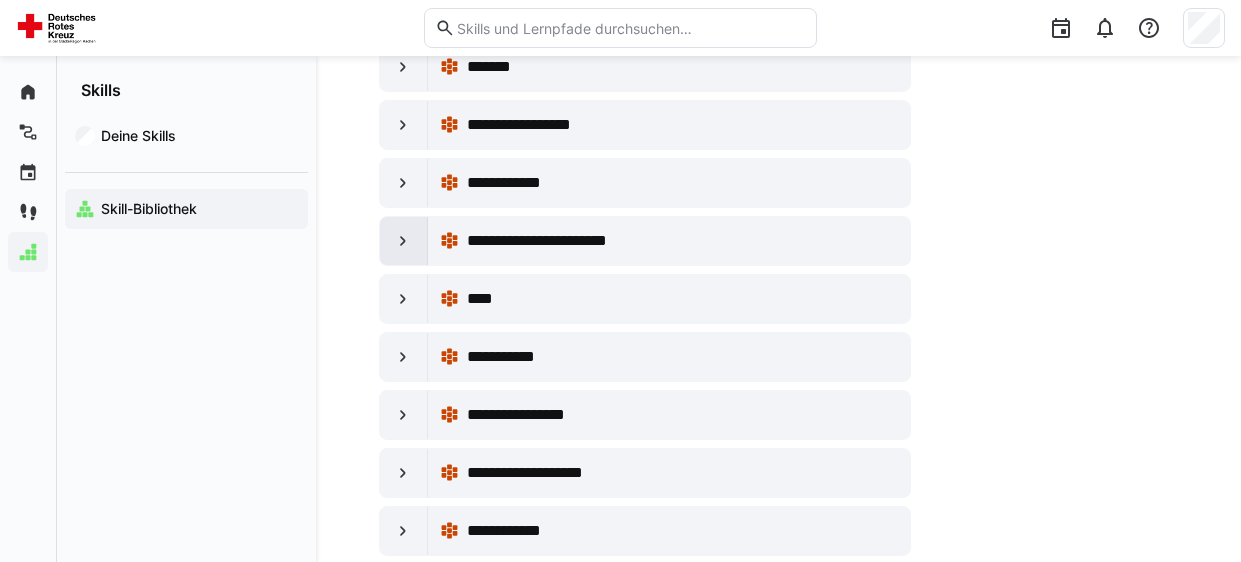 click 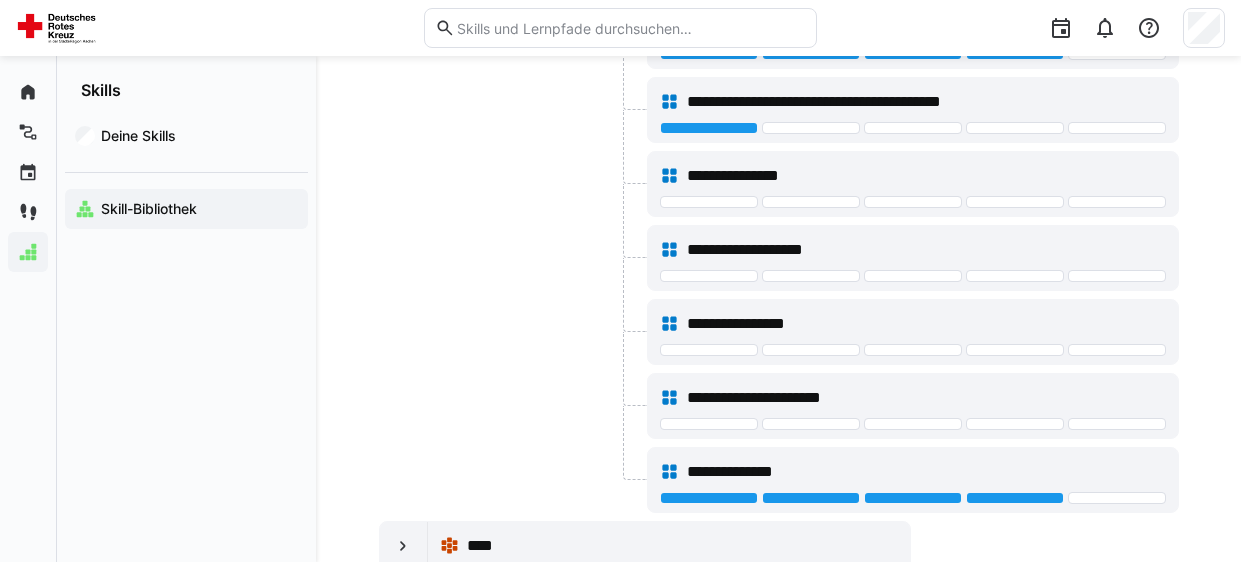 scroll, scrollTop: 8111, scrollLeft: 0, axis: vertical 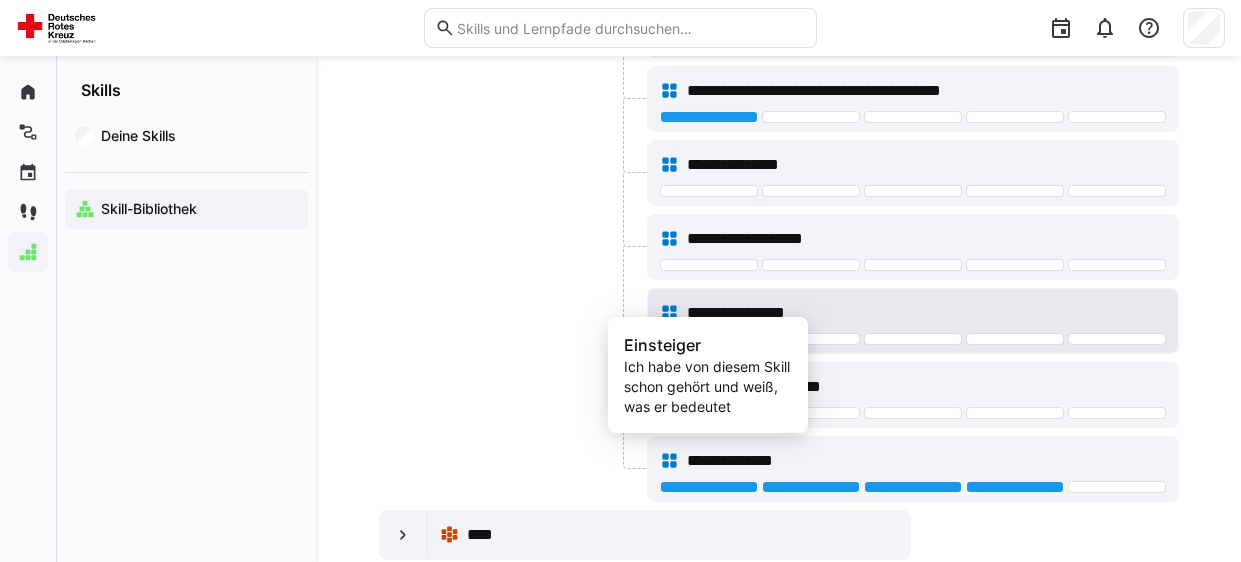 click 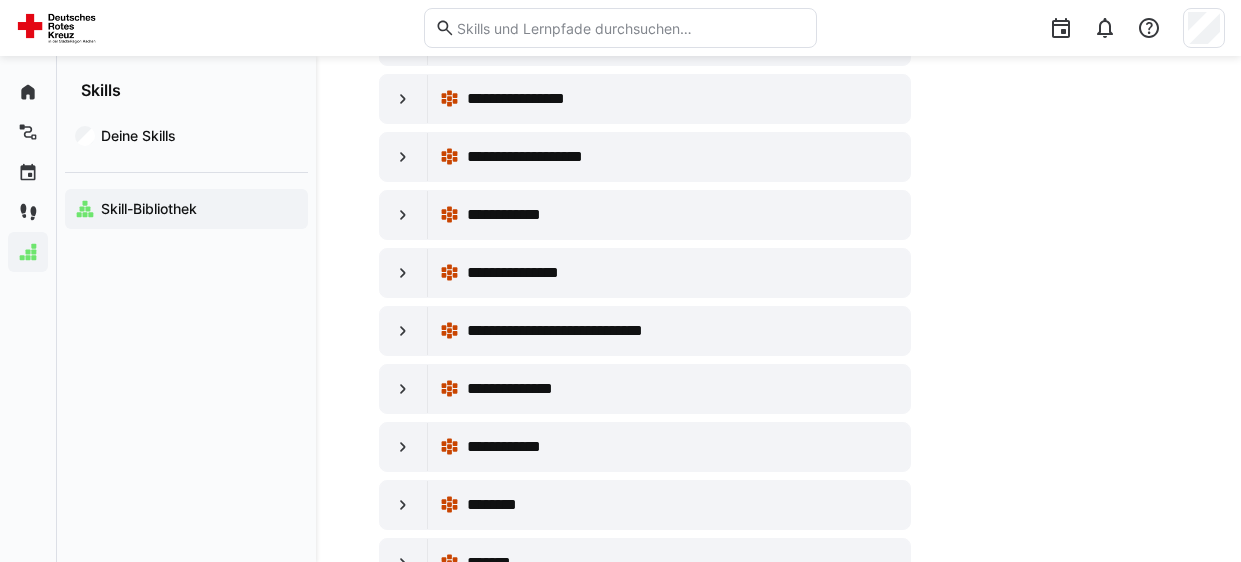 scroll, scrollTop: 8660, scrollLeft: 0, axis: vertical 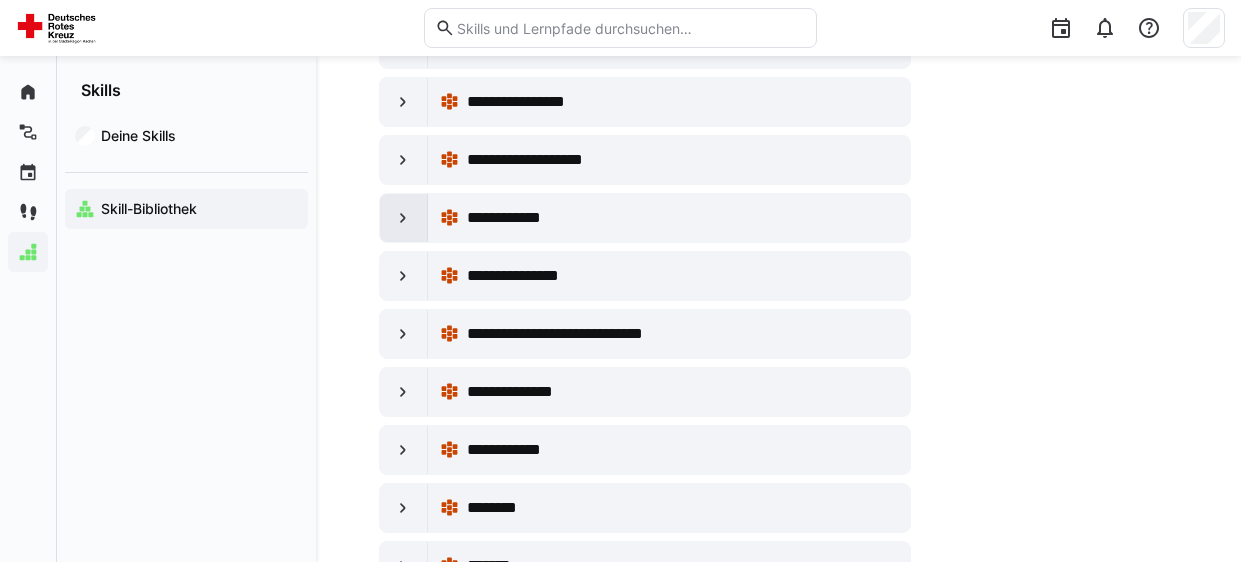 click 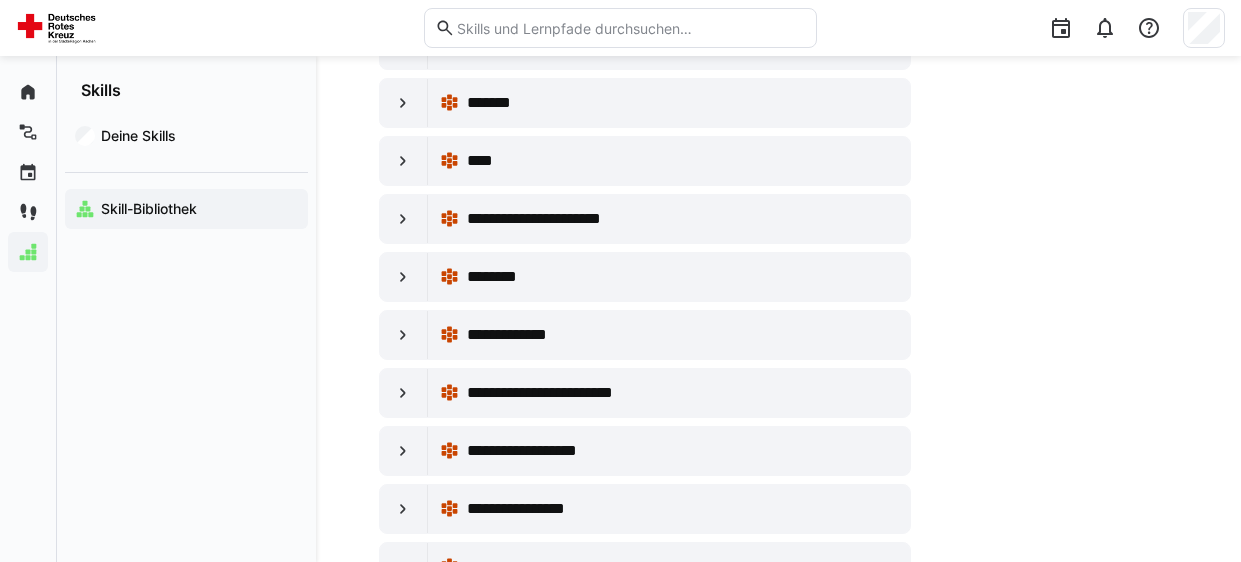 scroll, scrollTop: 10907, scrollLeft: 0, axis: vertical 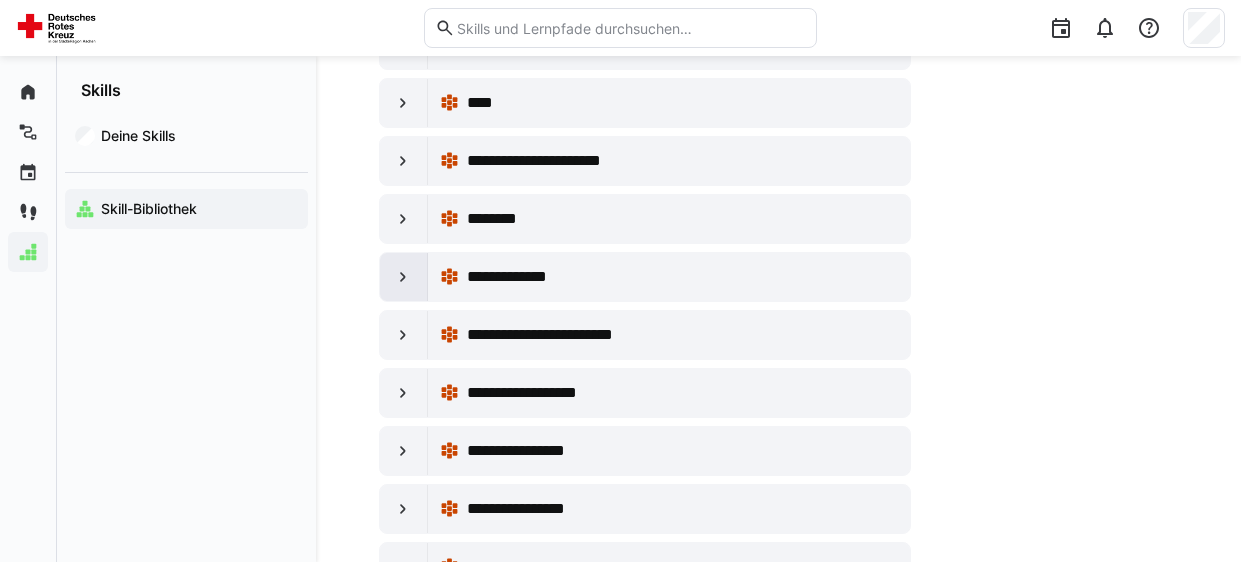 click 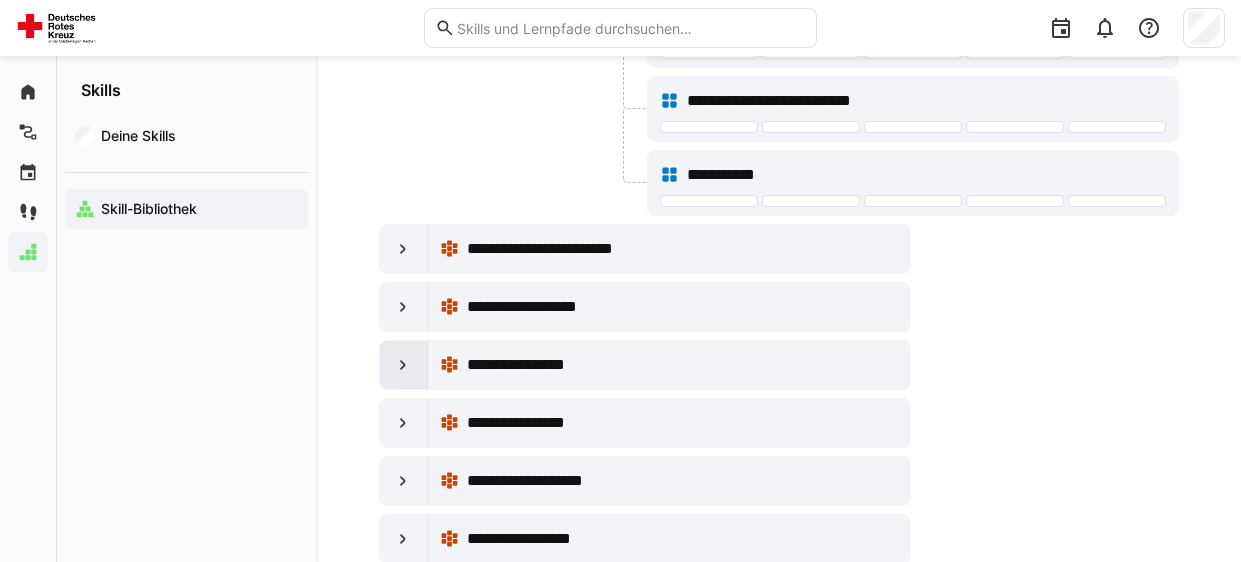scroll, scrollTop: 11810, scrollLeft: 0, axis: vertical 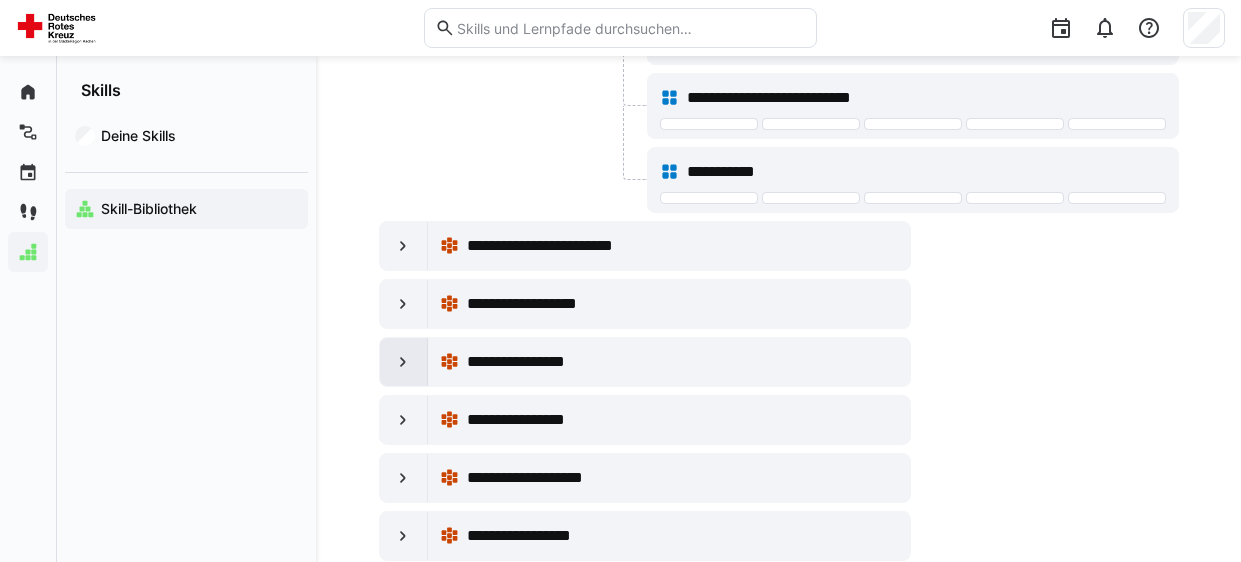 click 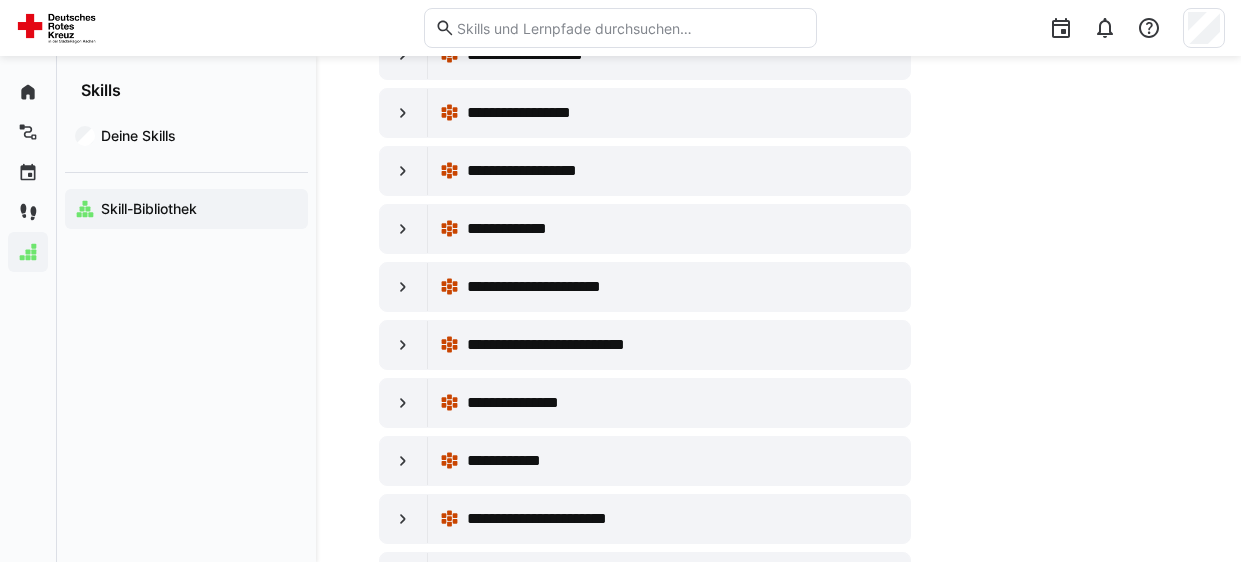scroll, scrollTop: 12679, scrollLeft: 0, axis: vertical 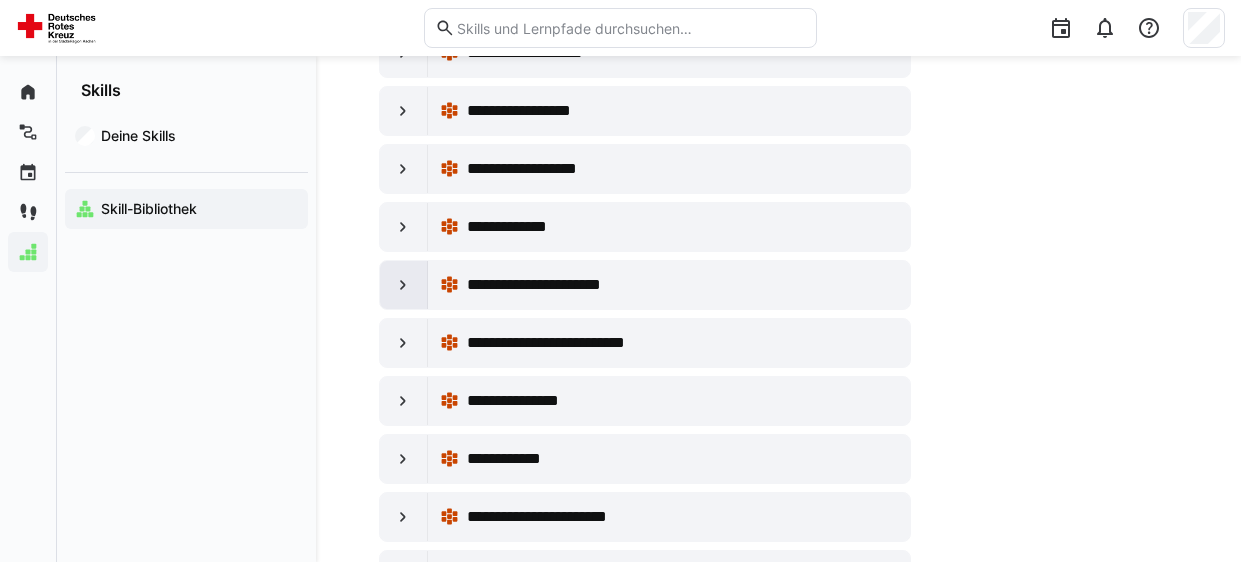 click 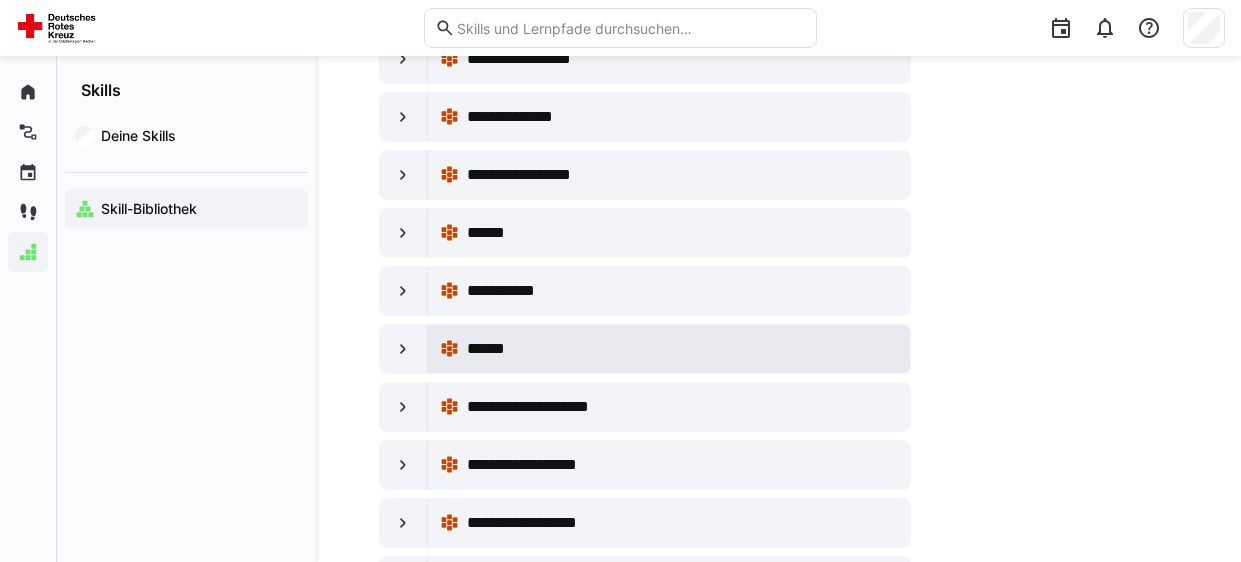 scroll, scrollTop: 18149, scrollLeft: 0, axis: vertical 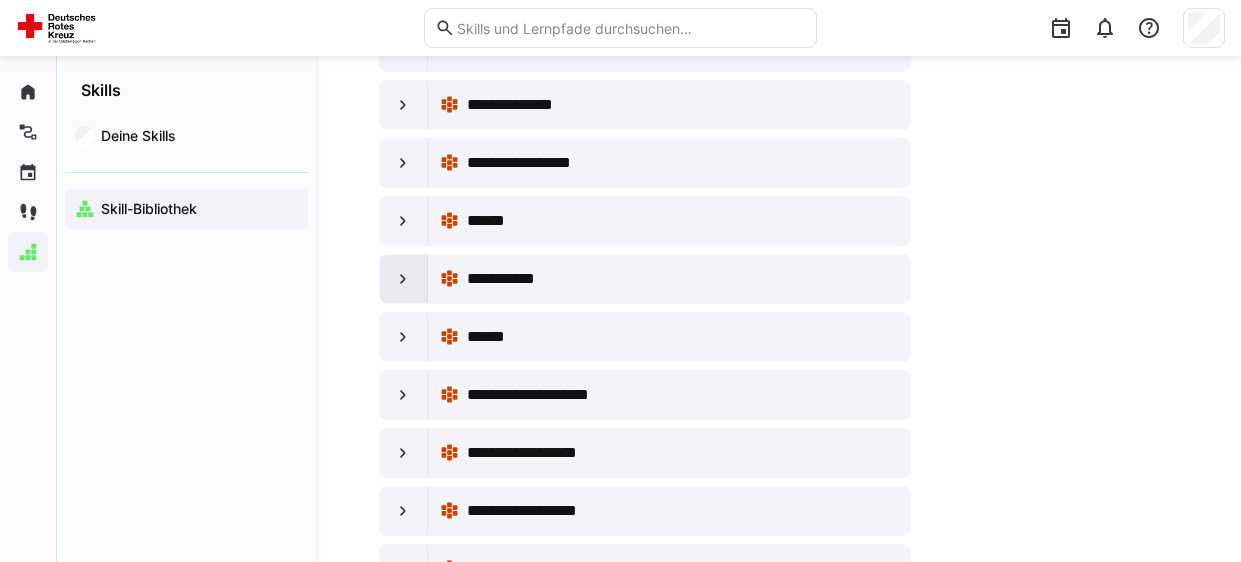 click 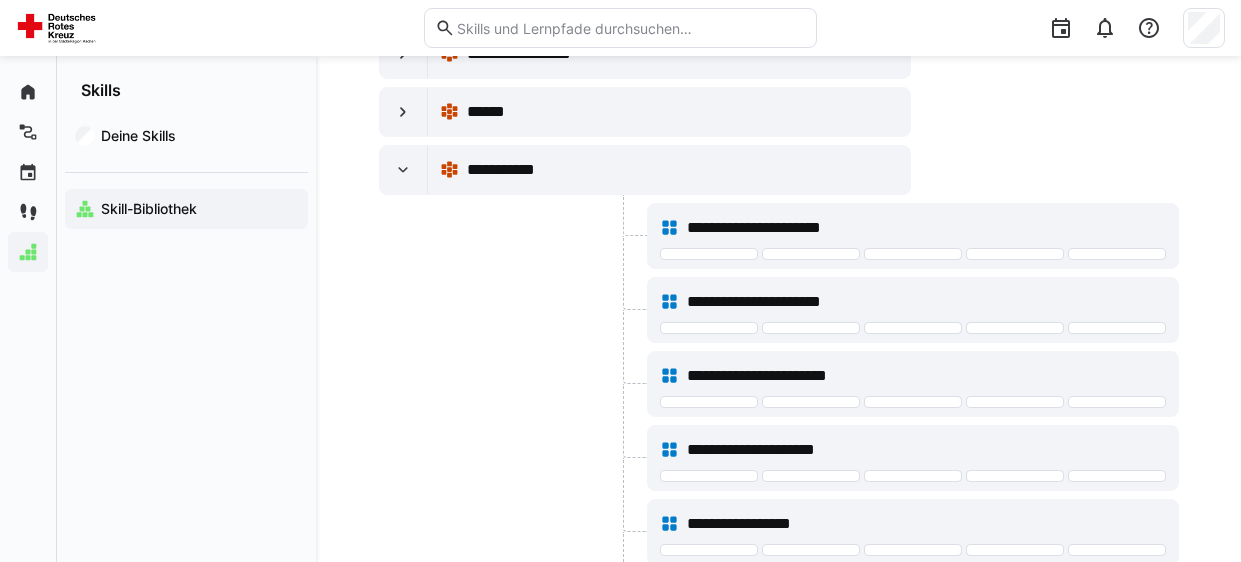 scroll, scrollTop: 18257, scrollLeft: 0, axis: vertical 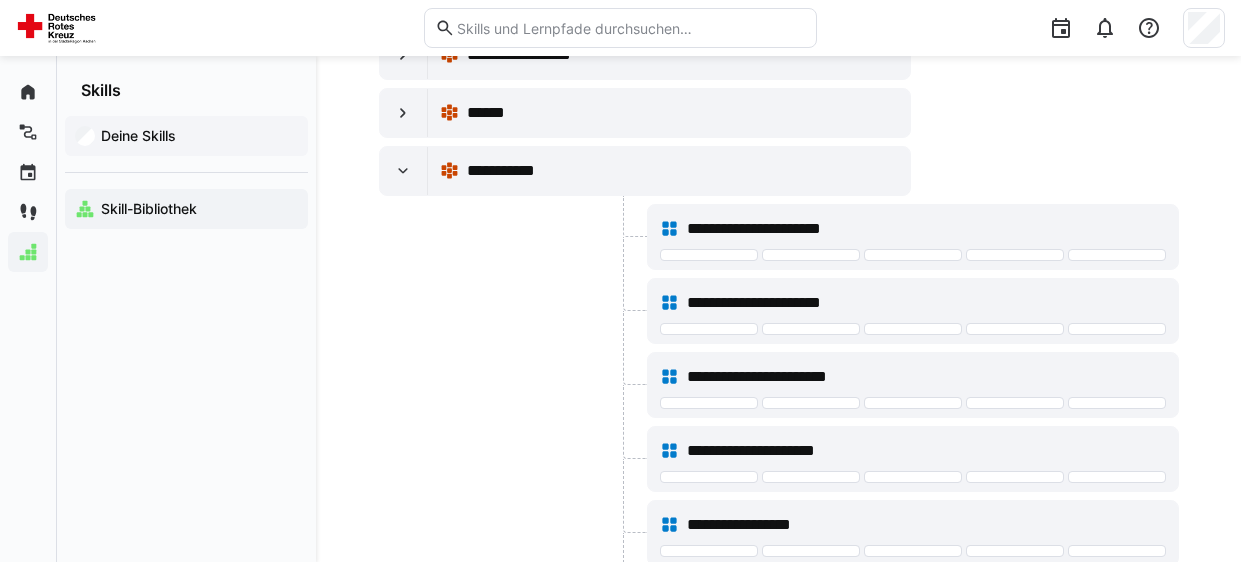 click on "Deine Skills" 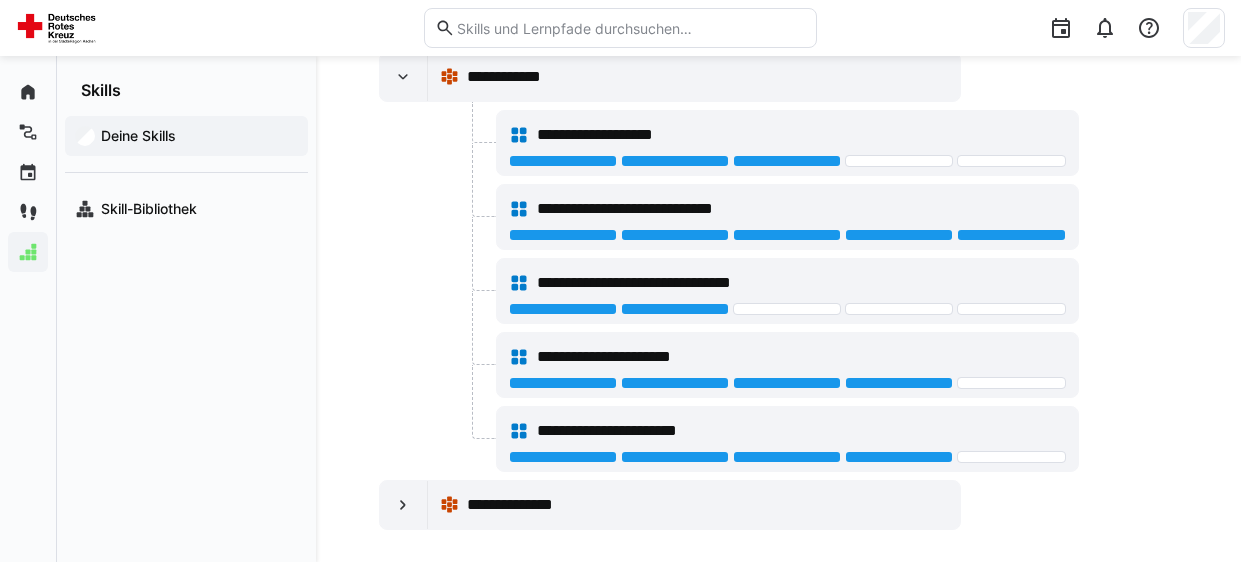 scroll, scrollTop: 0, scrollLeft: 0, axis: both 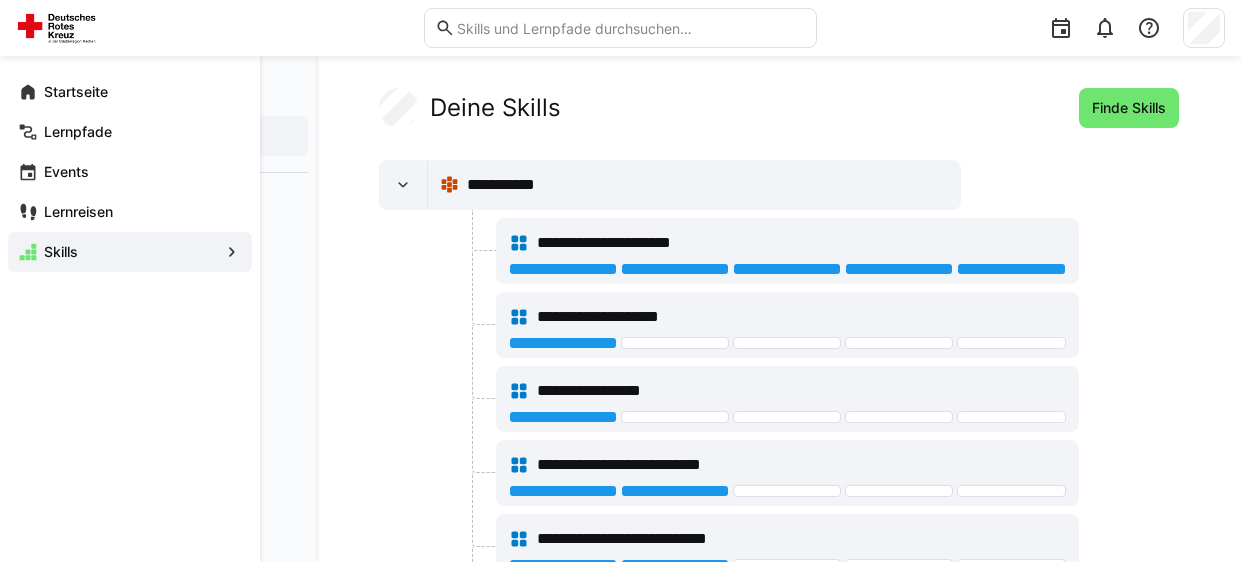 click on "Skills" 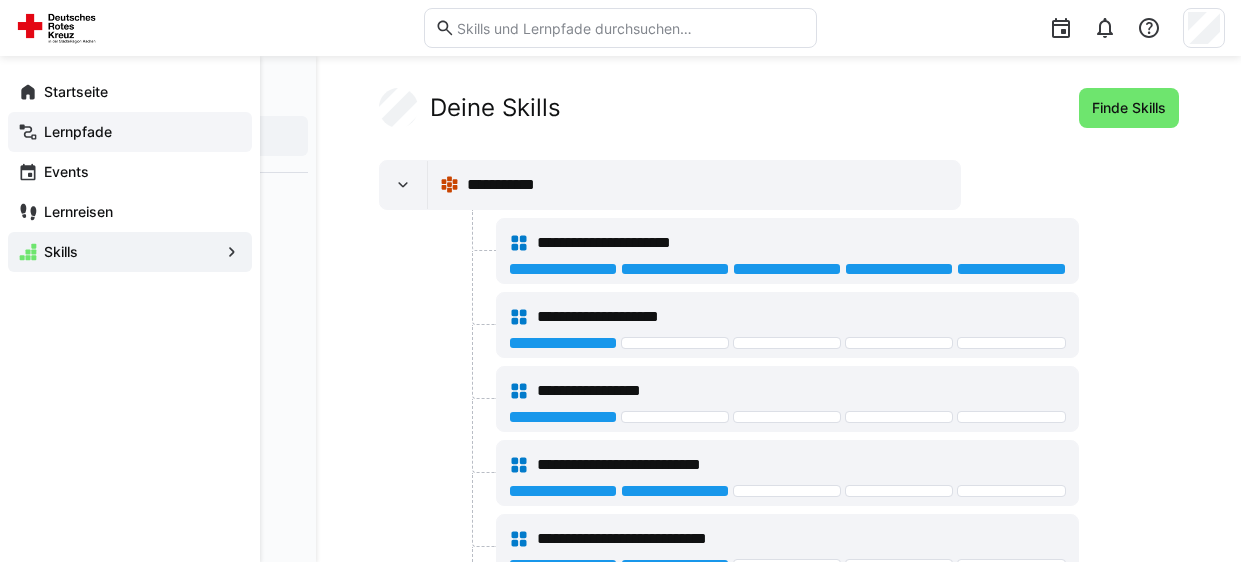 click on "Lernpfade" 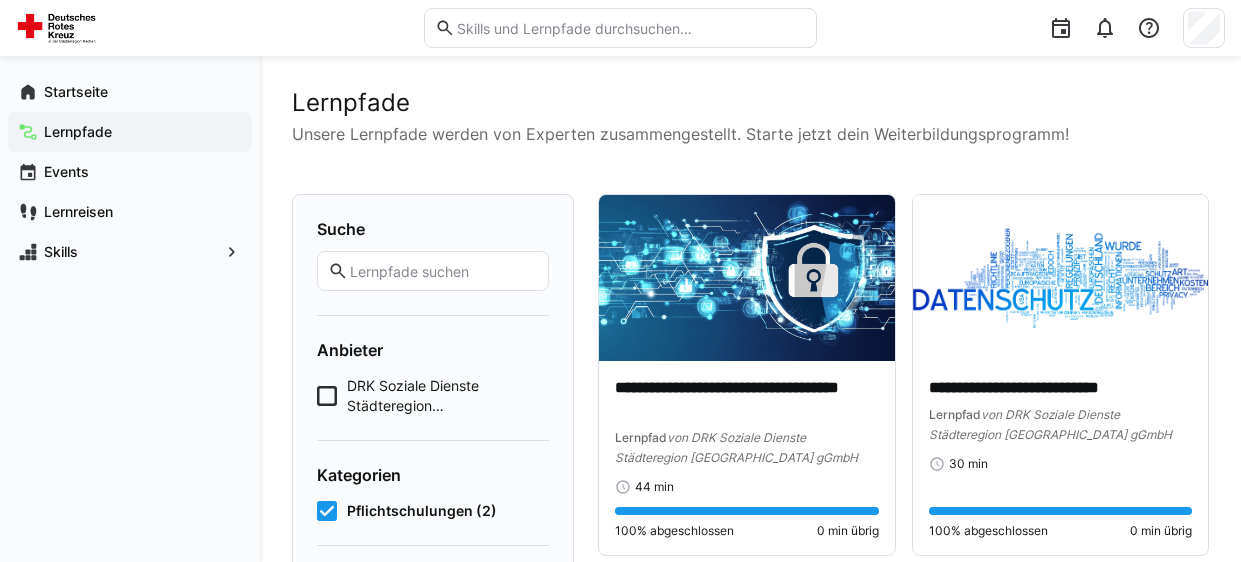 click 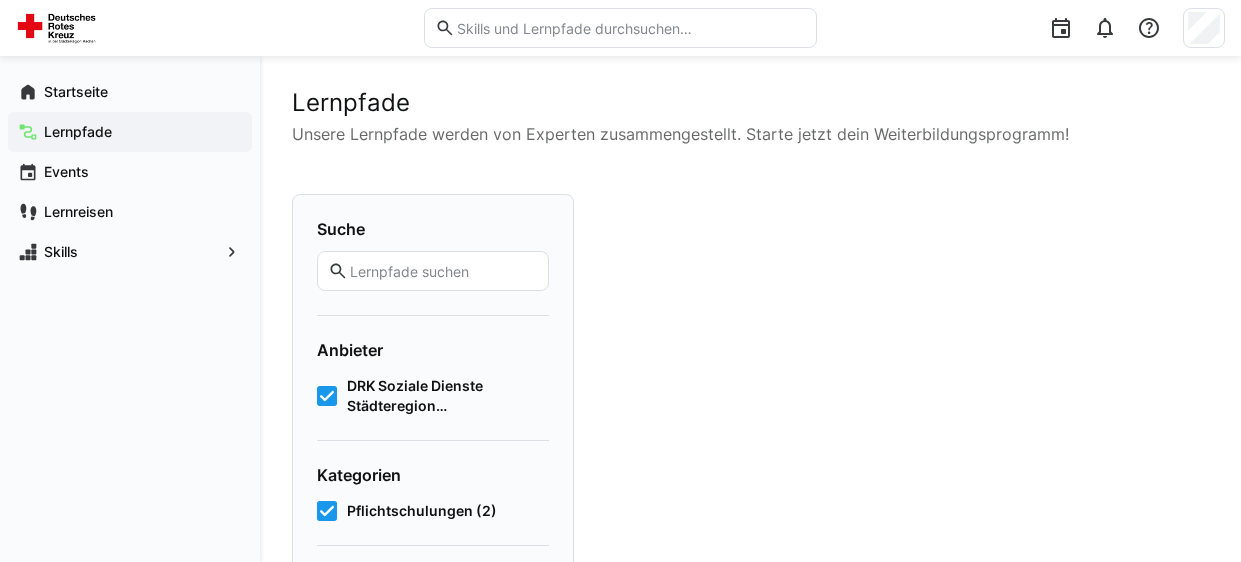 click 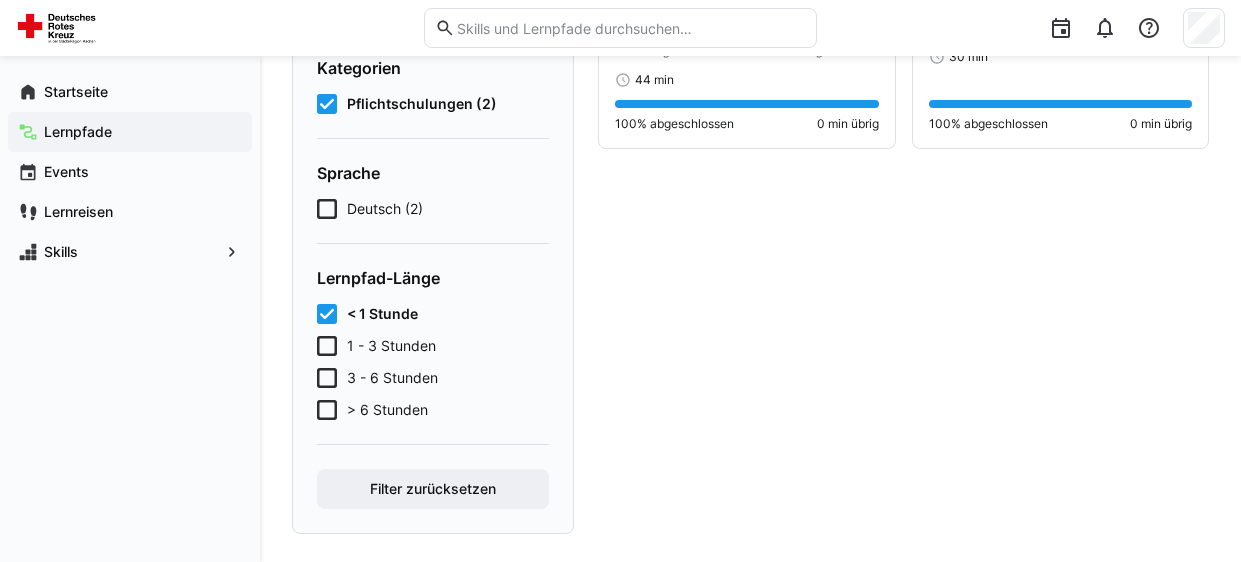 scroll, scrollTop: 409, scrollLeft: 0, axis: vertical 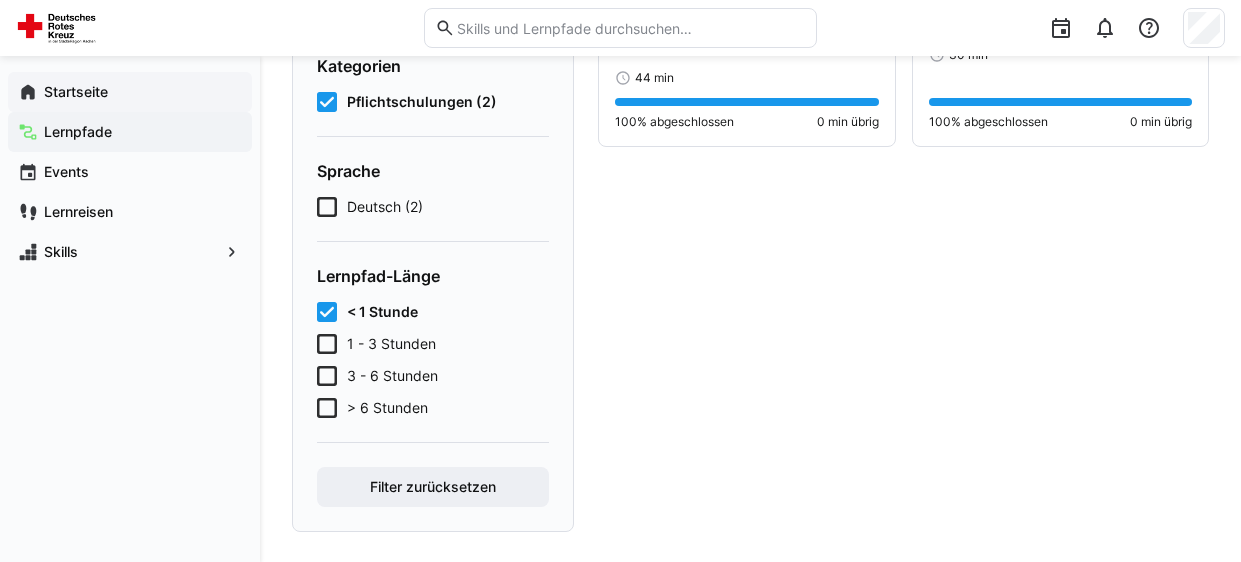 click on "Startseite" 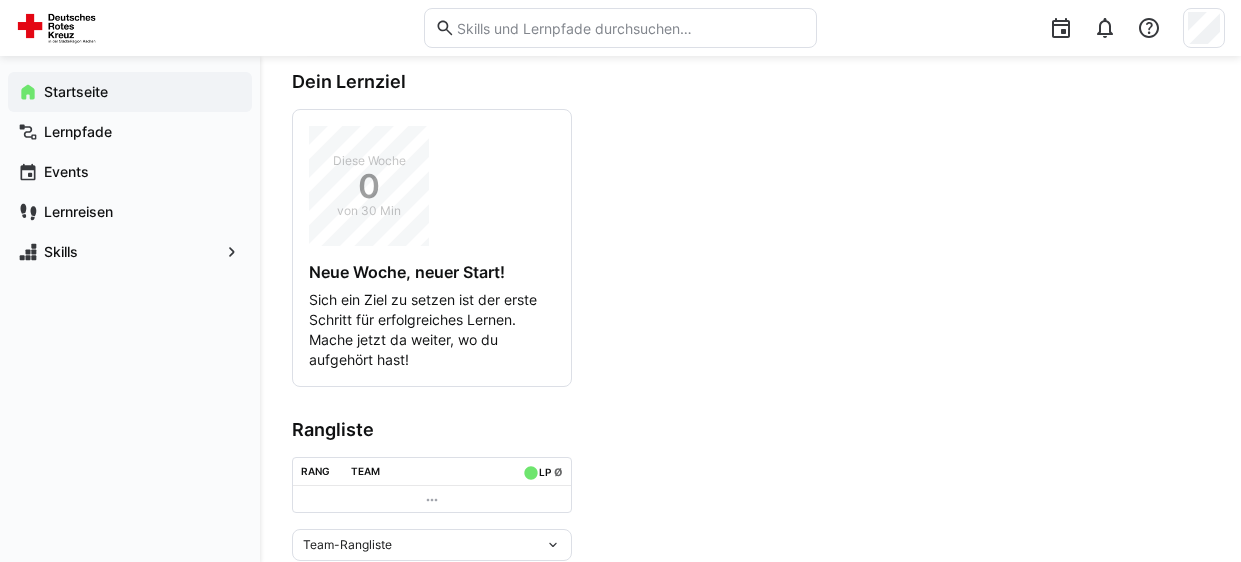 scroll, scrollTop: 268, scrollLeft: 0, axis: vertical 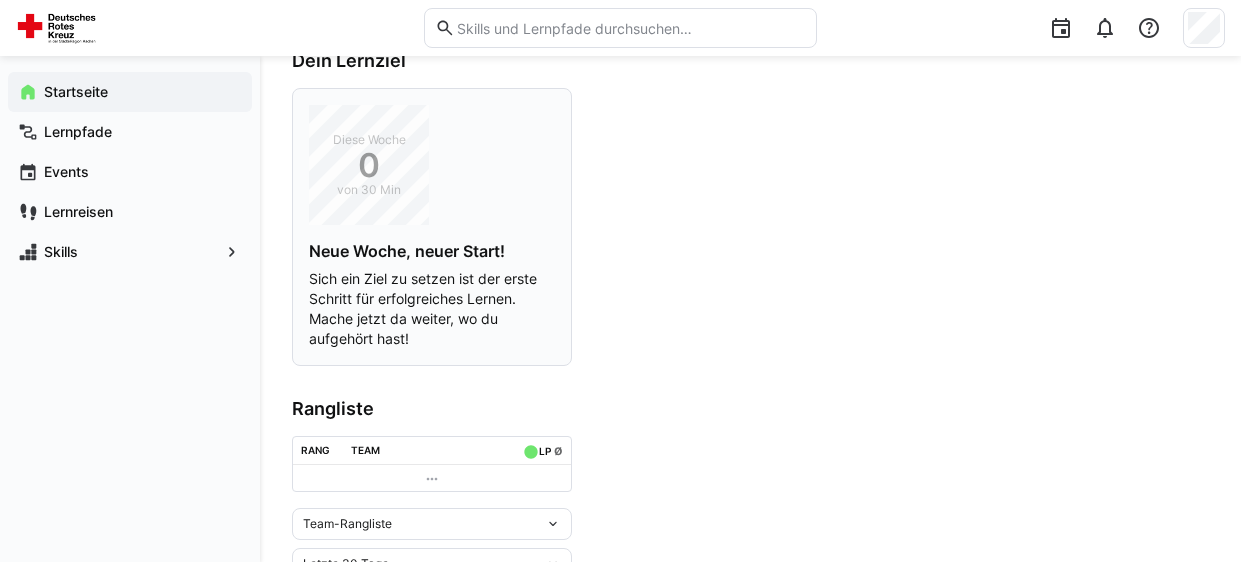 click on "Sich ein Ziel zu setzen ist der erste Schritt für erfolgreiches Lernen. Mache jetzt da weiter, wo du aufgehört hast!" 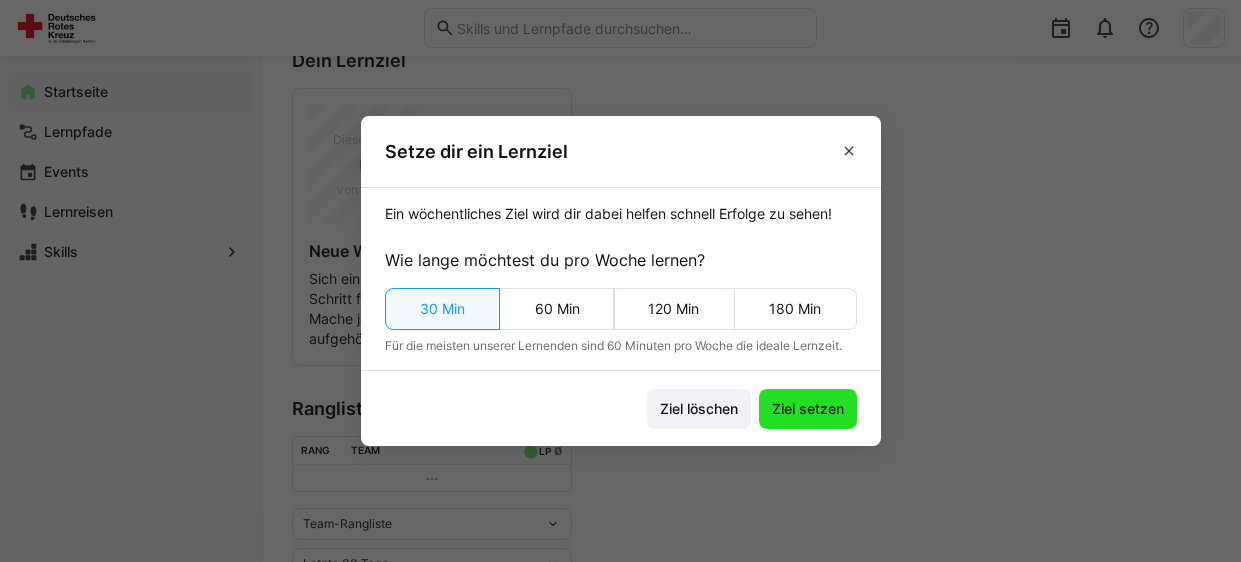 click on "Ziel setzen" 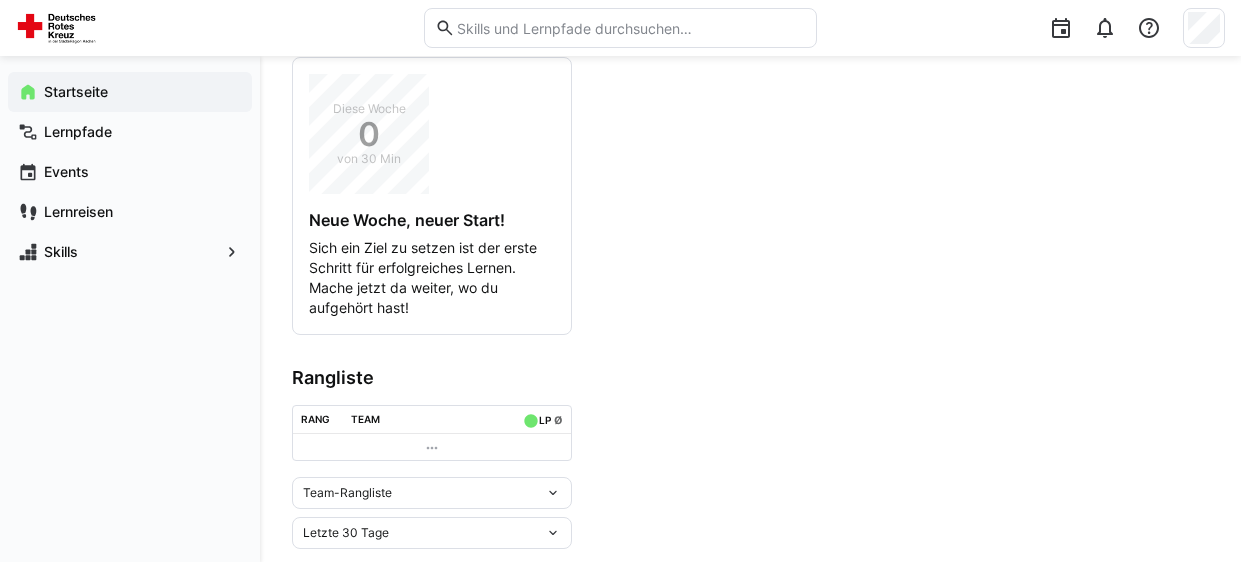 scroll, scrollTop: 317, scrollLeft: 0, axis: vertical 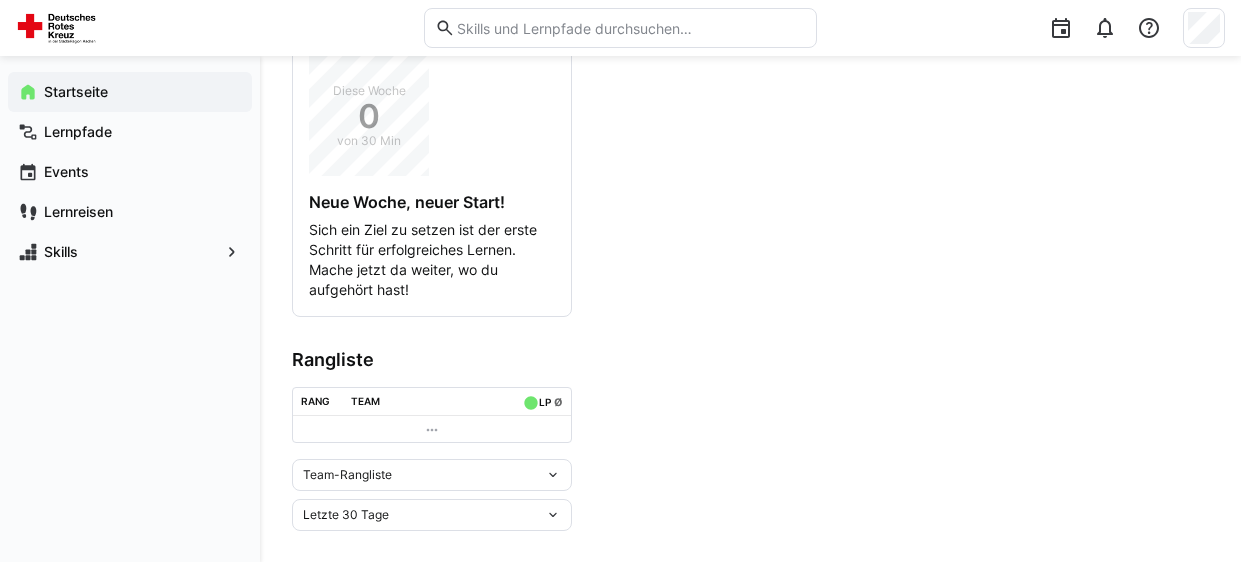 click 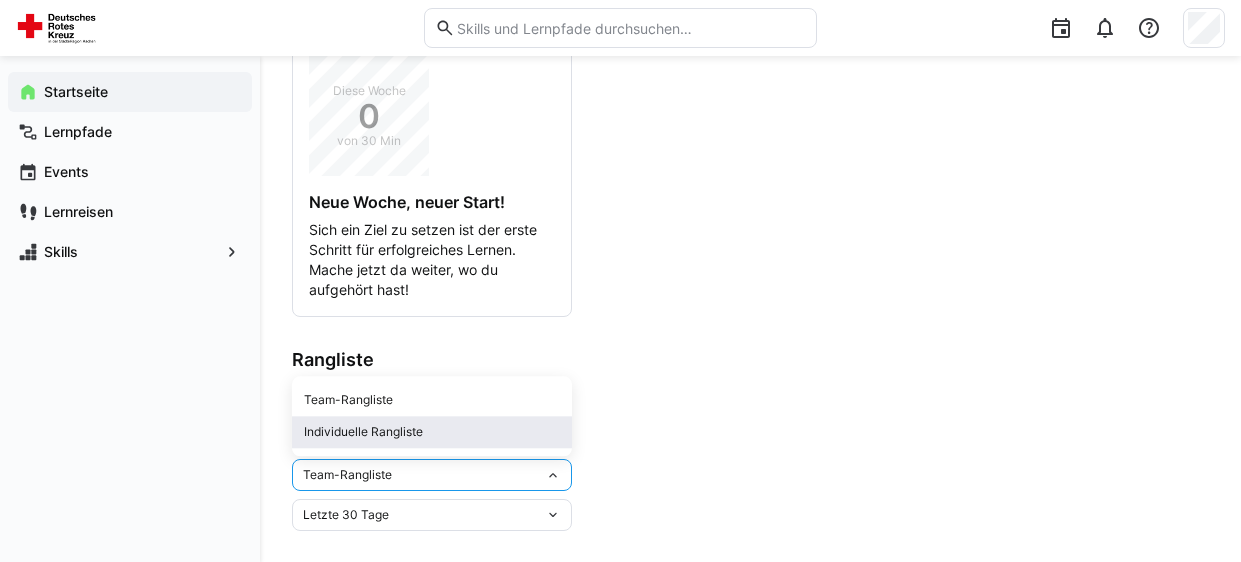 click on "Individuelle Rangliste" 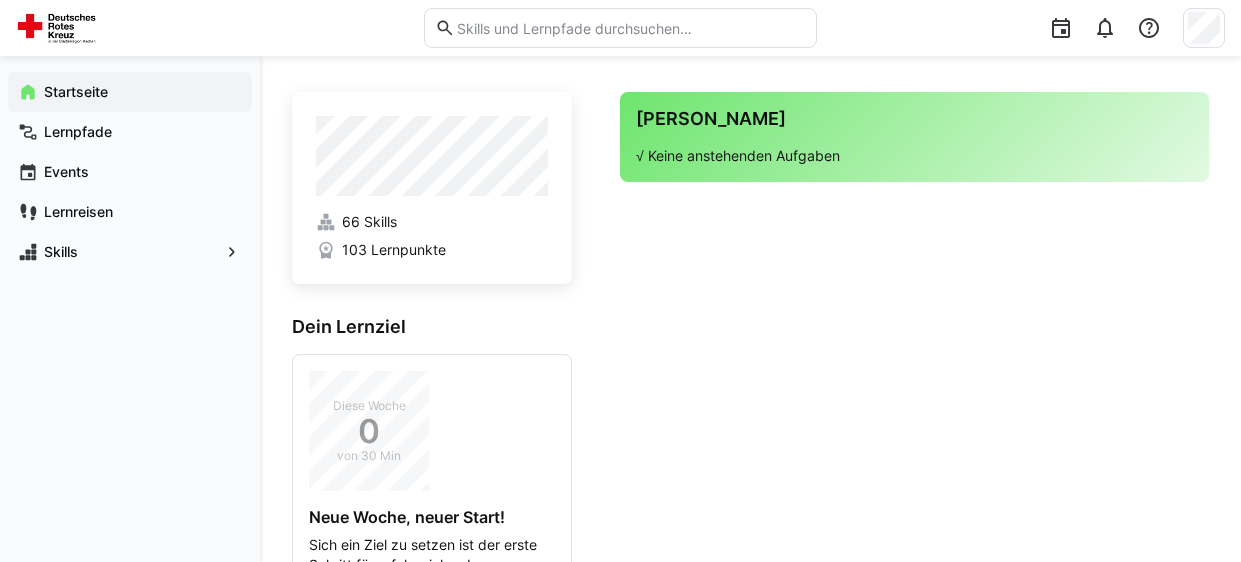scroll, scrollTop: 0, scrollLeft: 0, axis: both 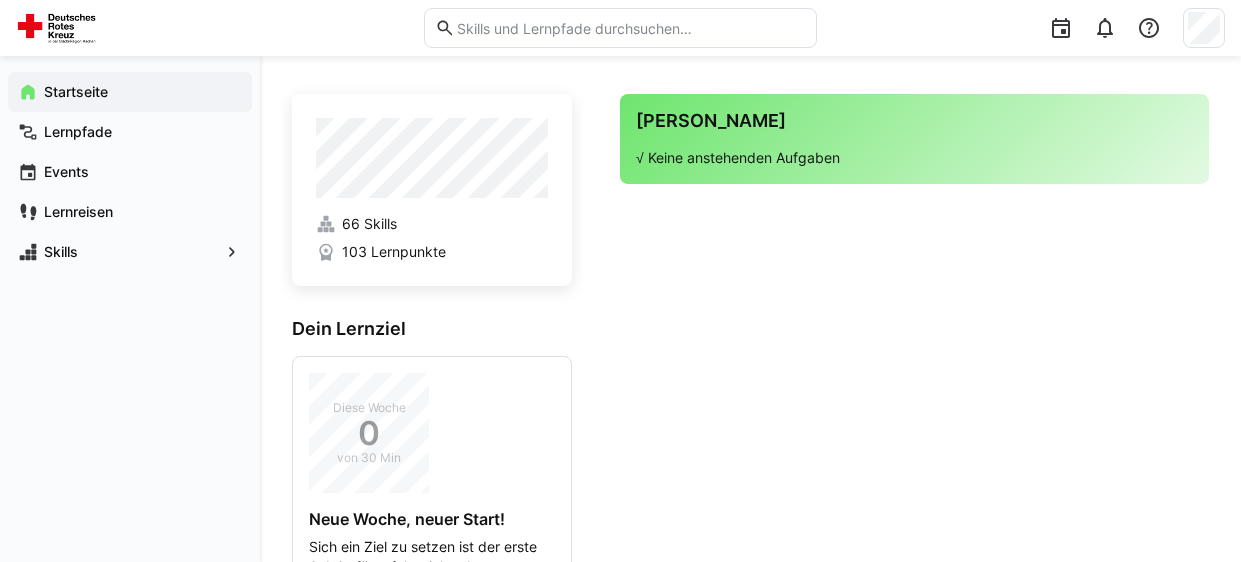 click on "Startseite" 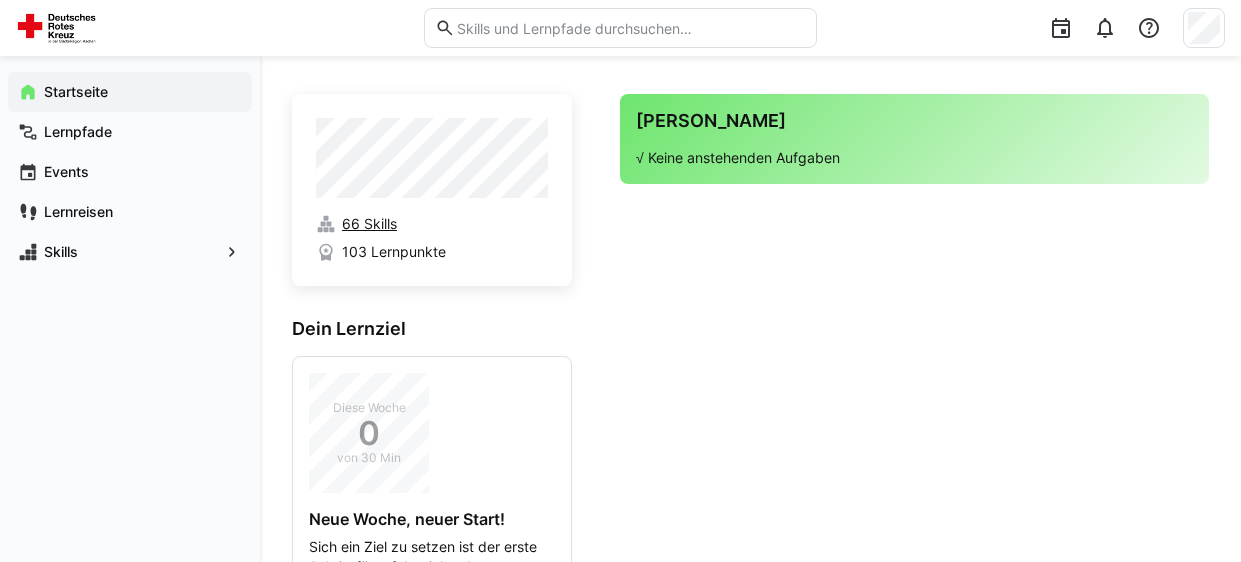 click on "66 Skills" 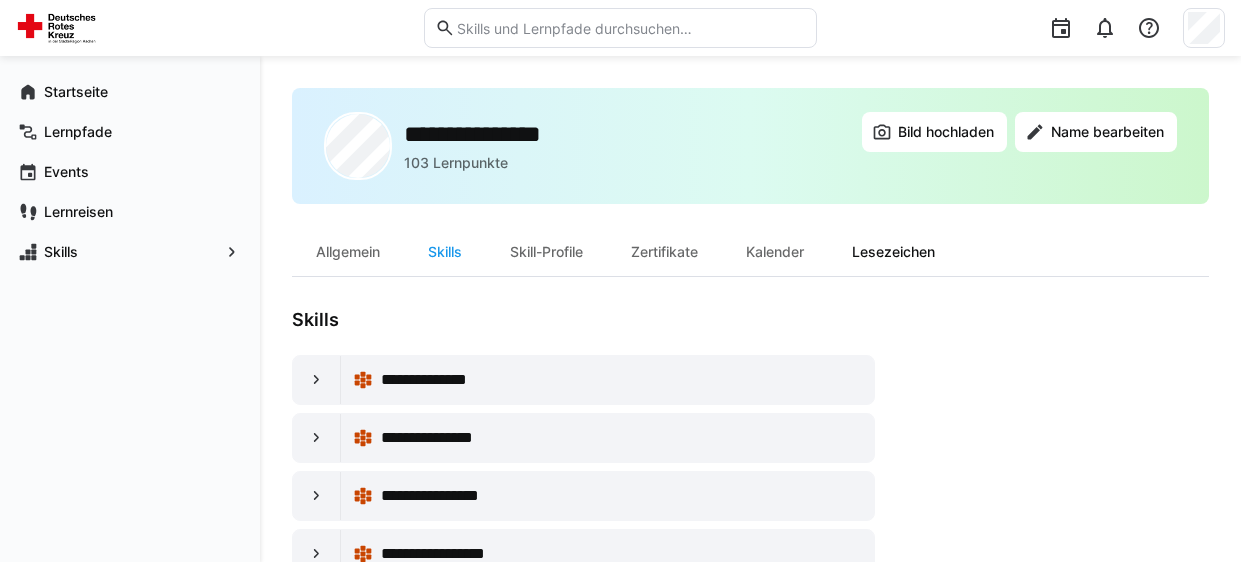 click on "Lesezeichen" 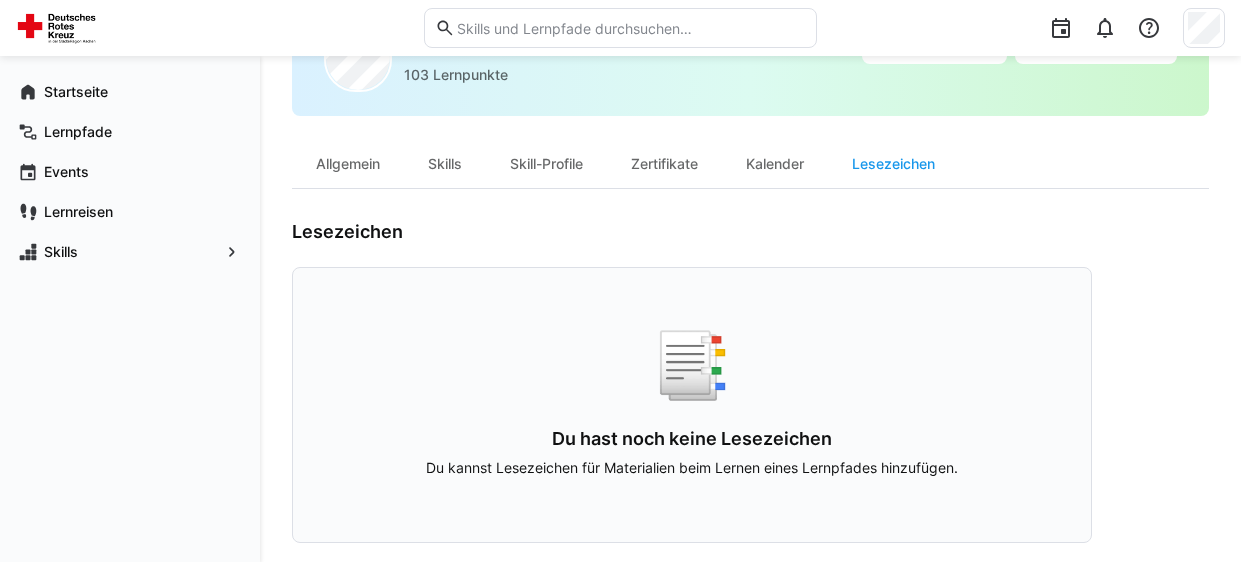 scroll, scrollTop: 99, scrollLeft: 0, axis: vertical 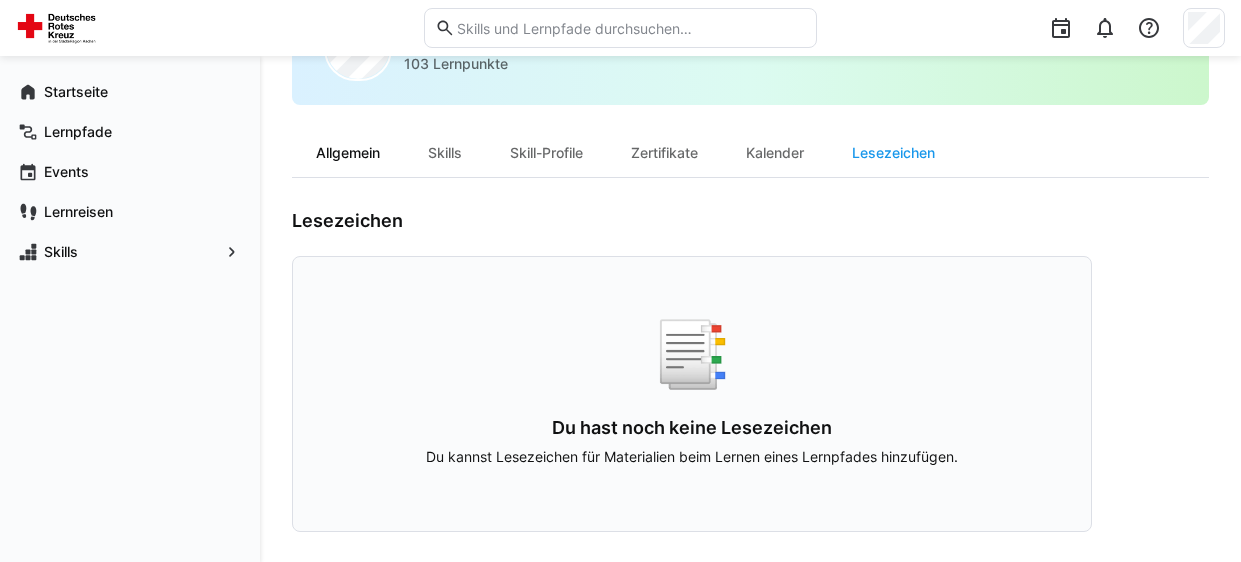 click on "Allgemein" 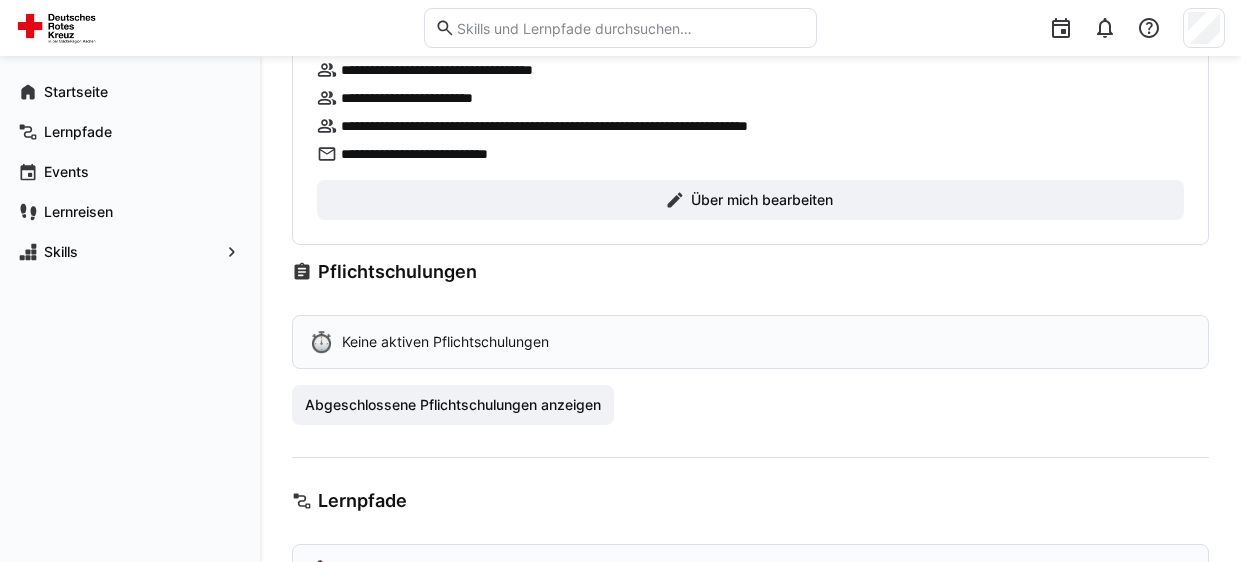 scroll, scrollTop: 556, scrollLeft: 0, axis: vertical 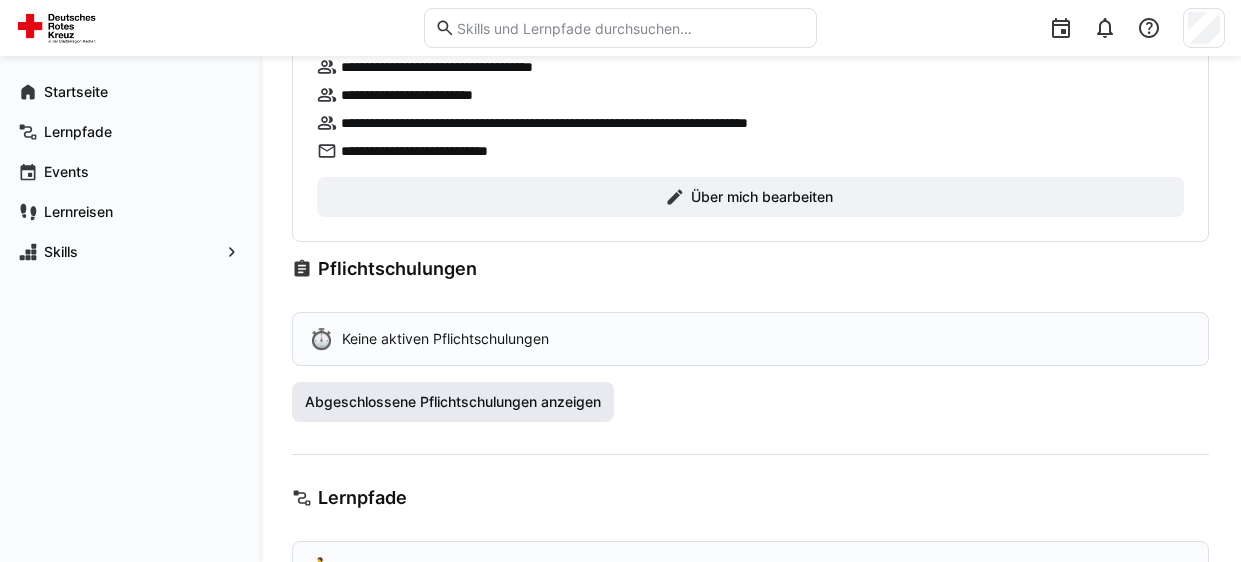 click on "Abgeschlossene Pflichtschulungen anzeigen" 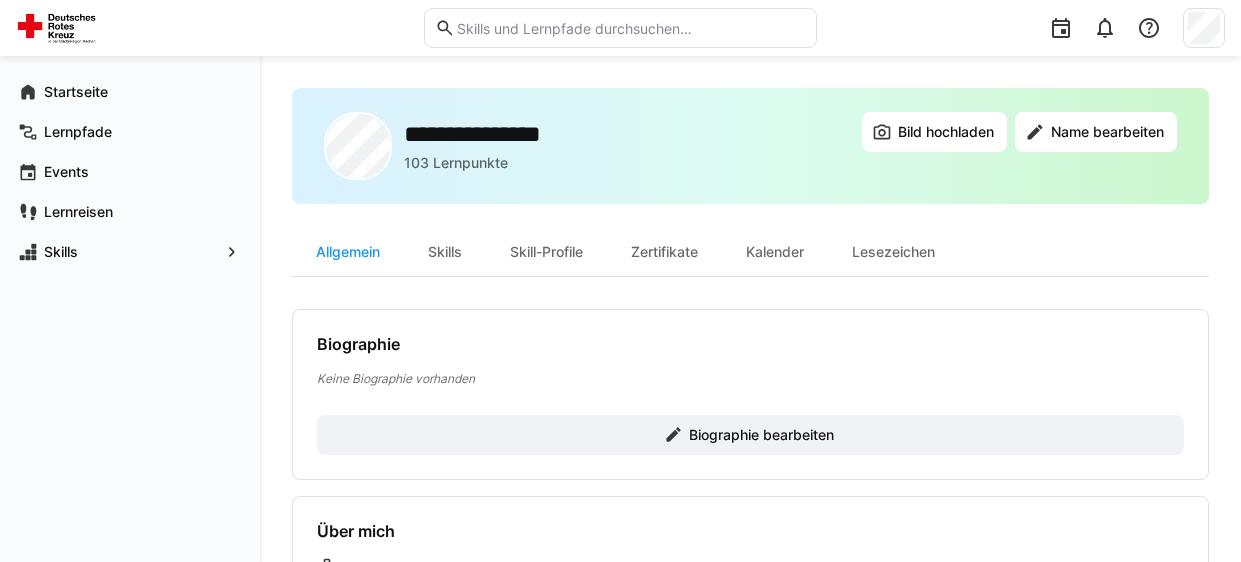 scroll, scrollTop: 0, scrollLeft: 0, axis: both 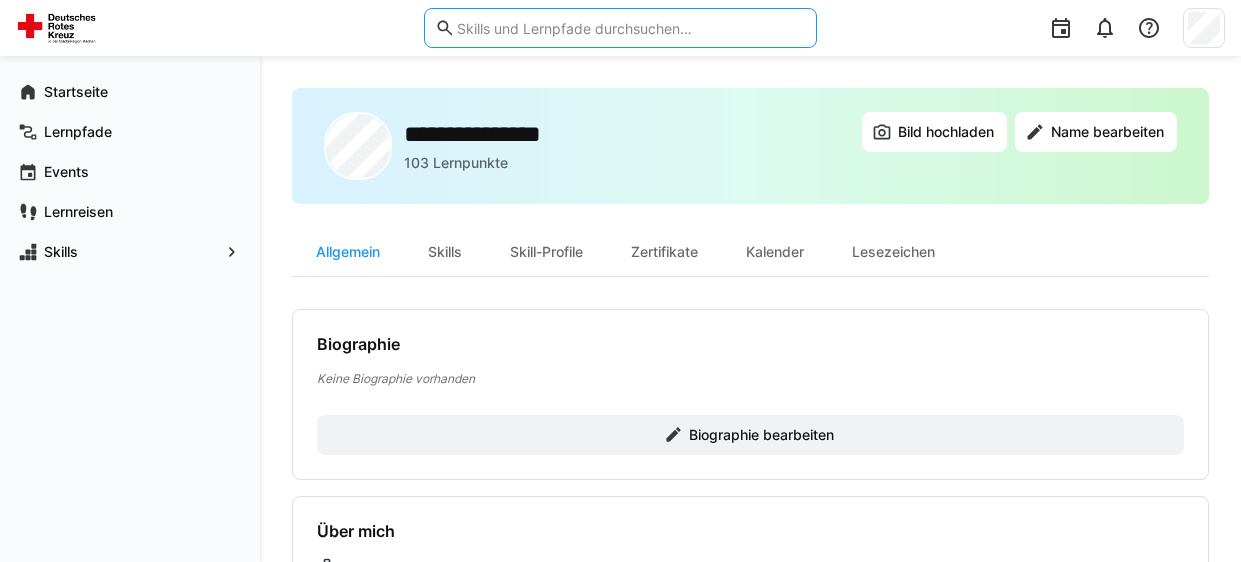 click 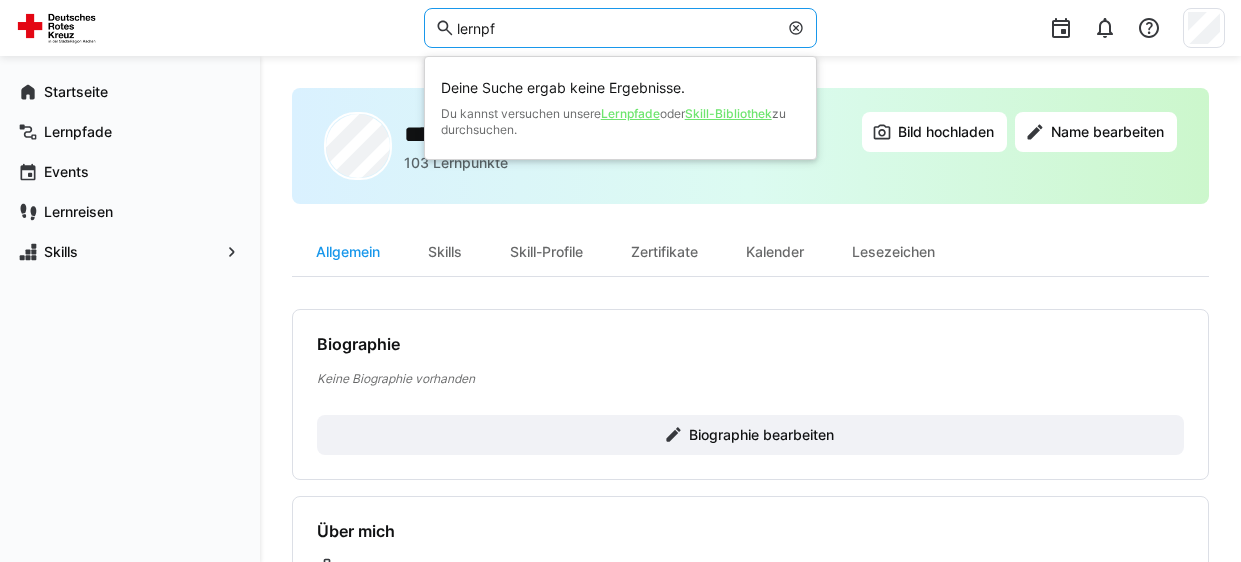 type on "lernpf" 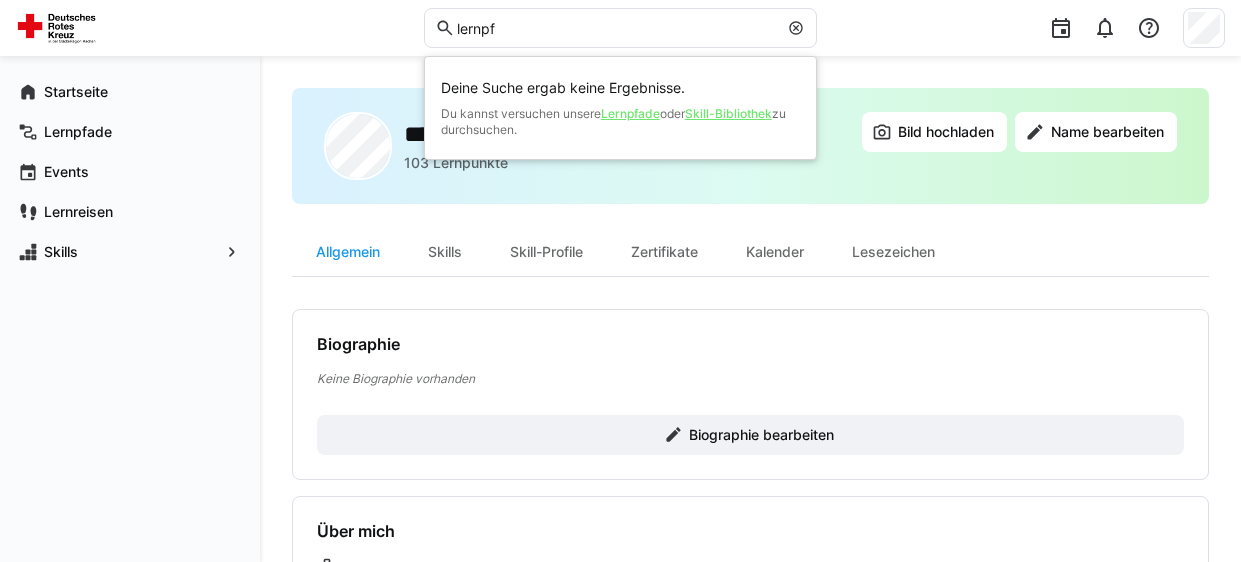 click on "Lernpfade" 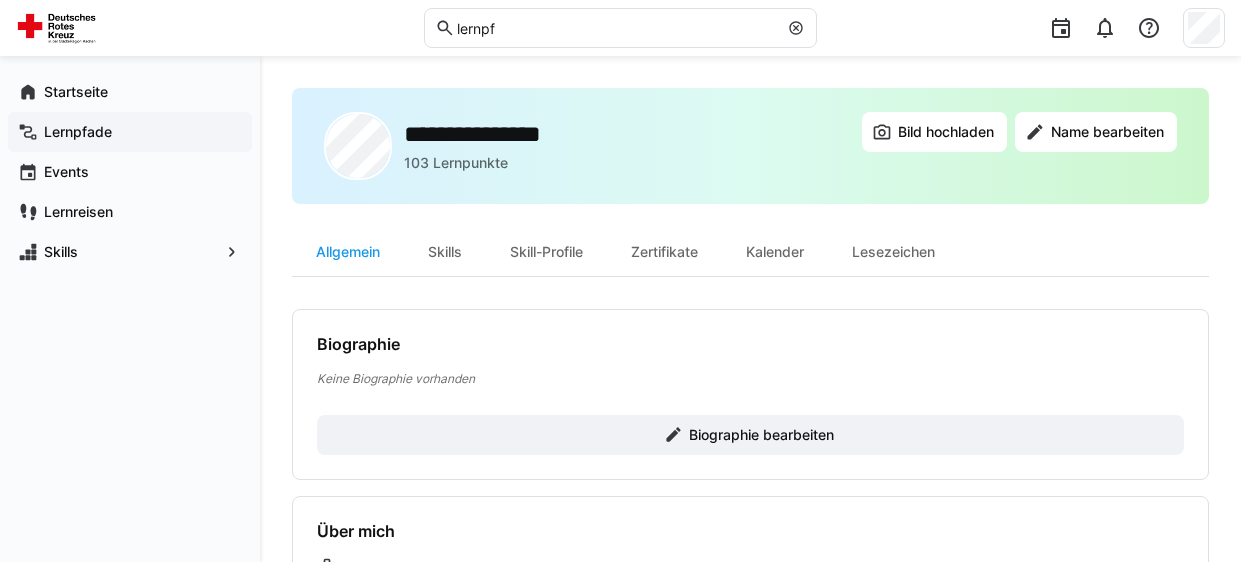 click on "Lernpfade" 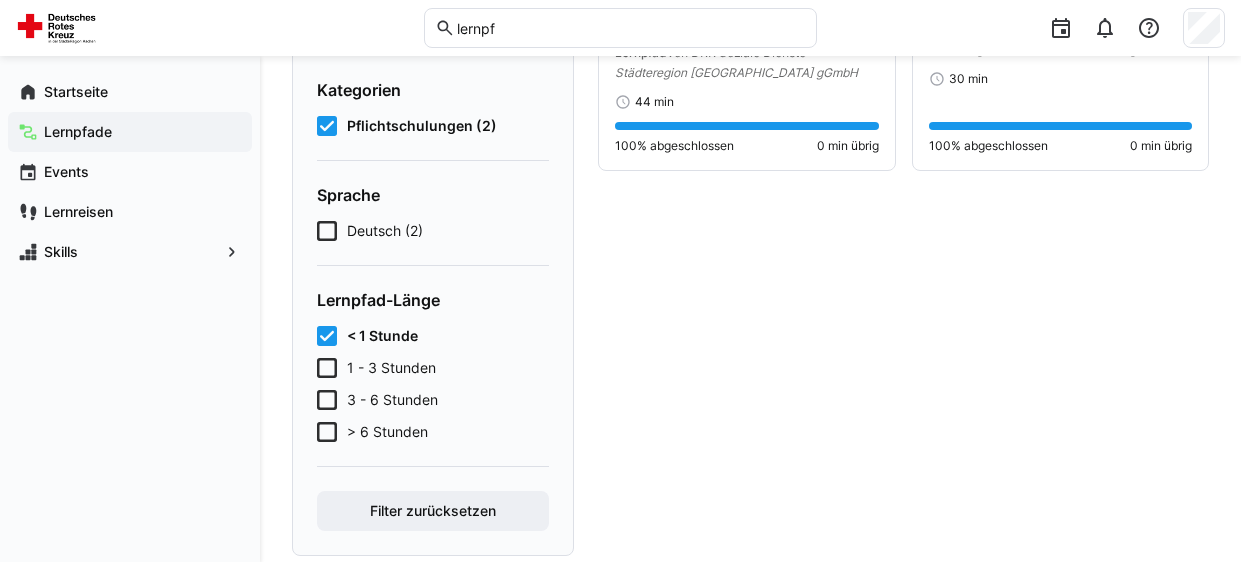scroll, scrollTop: 409, scrollLeft: 0, axis: vertical 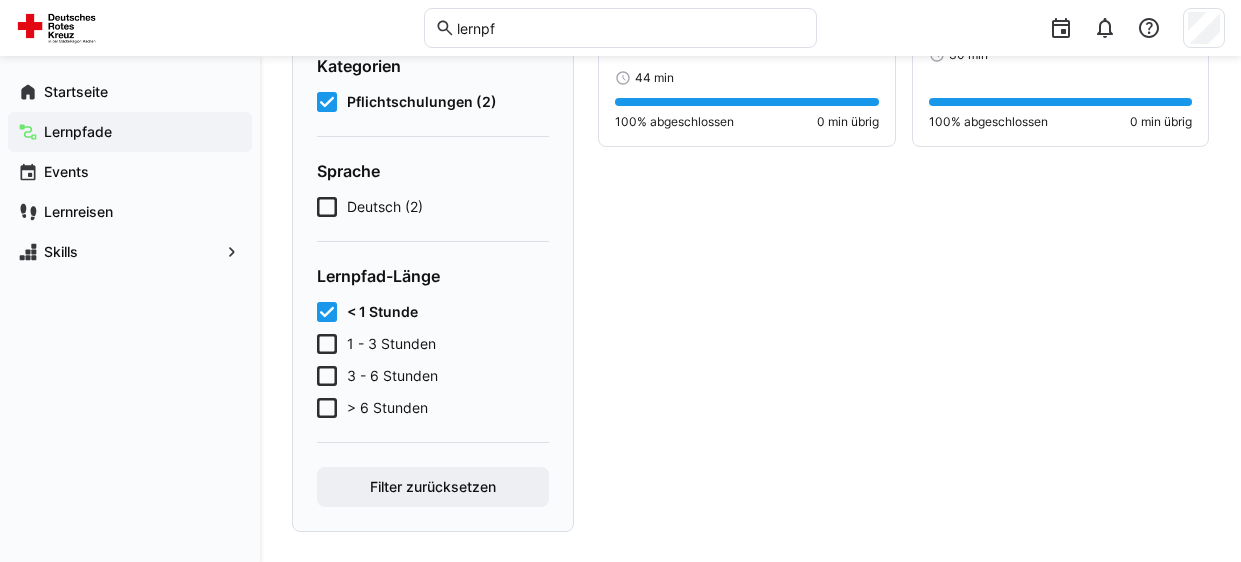 click 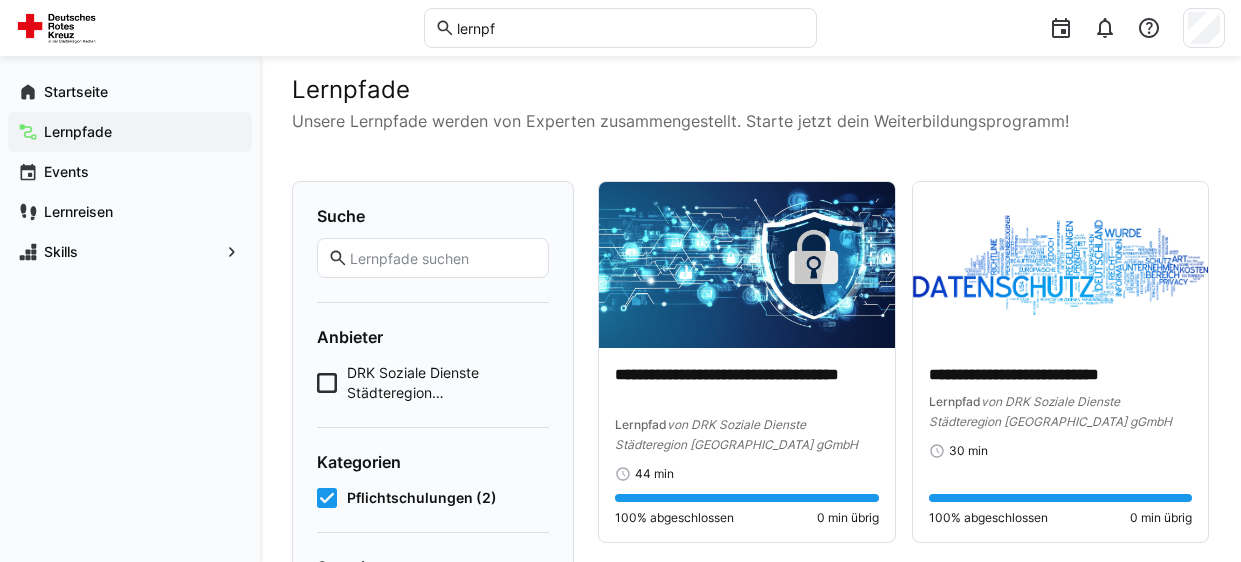 scroll, scrollTop: 0, scrollLeft: 0, axis: both 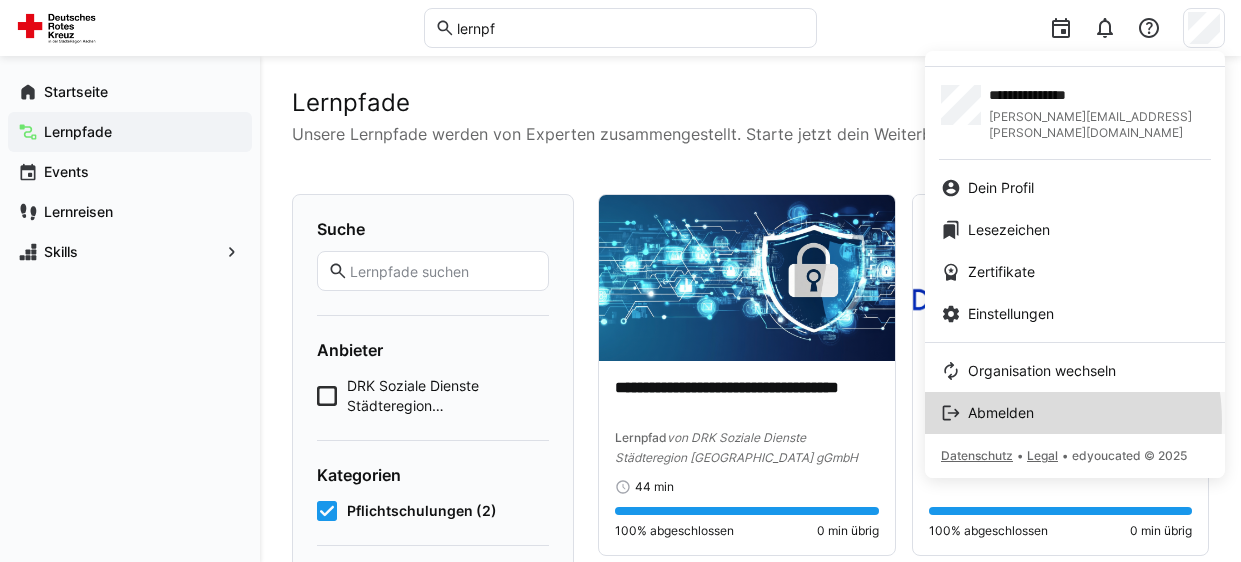click on "Abmelden" at bounding box center (1001, 413) 